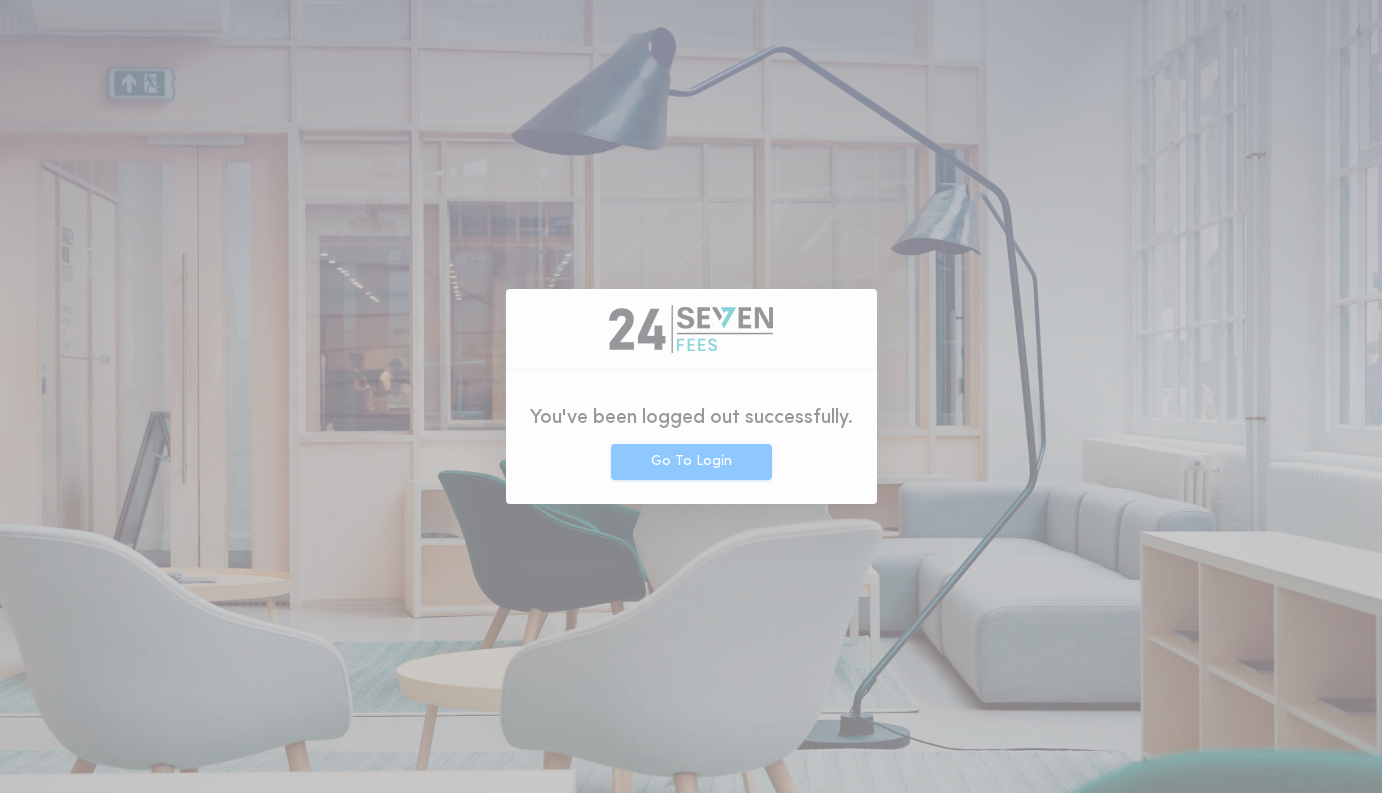 scroll, scrollTop: 0, scrollLeft: 0, axis: both 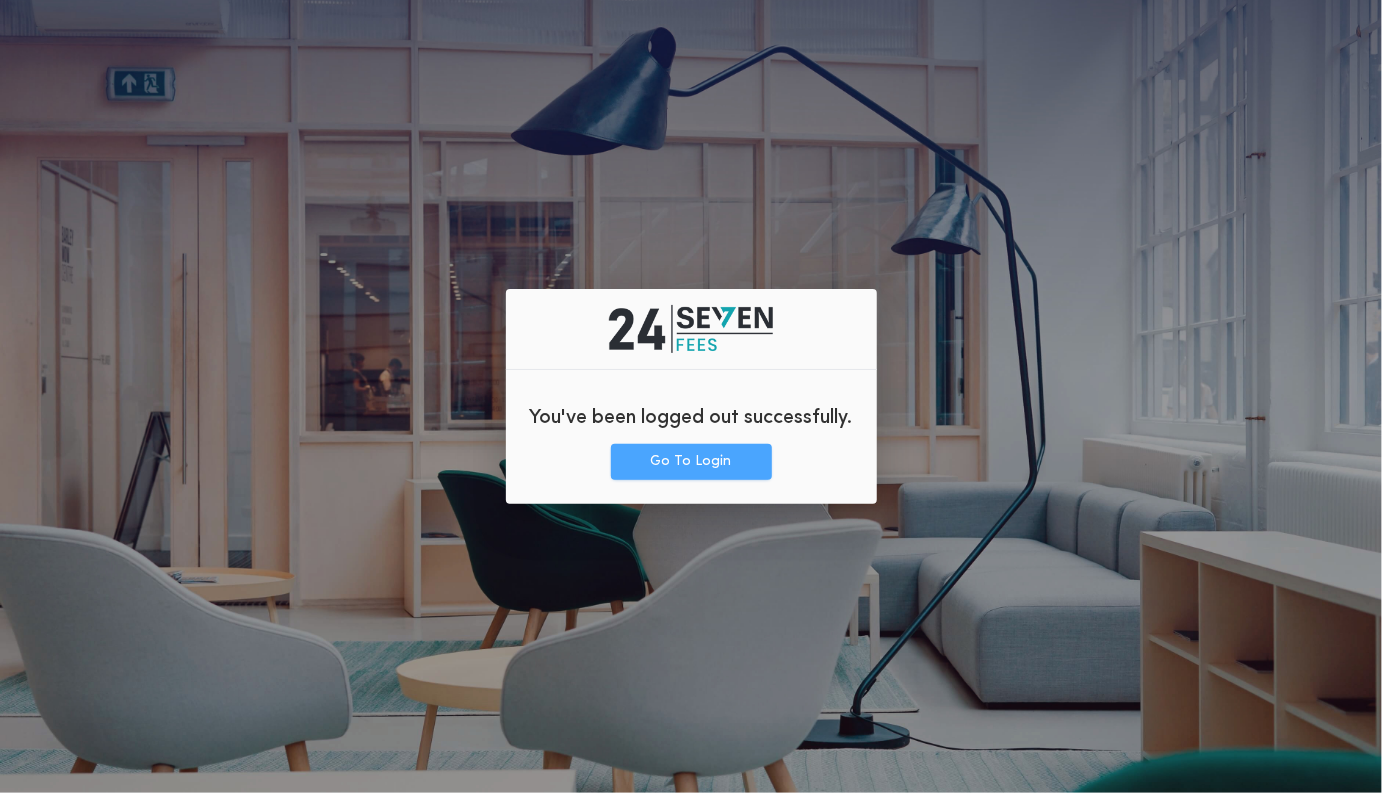 click on "Go To Login" at bounding box center (691, 462) 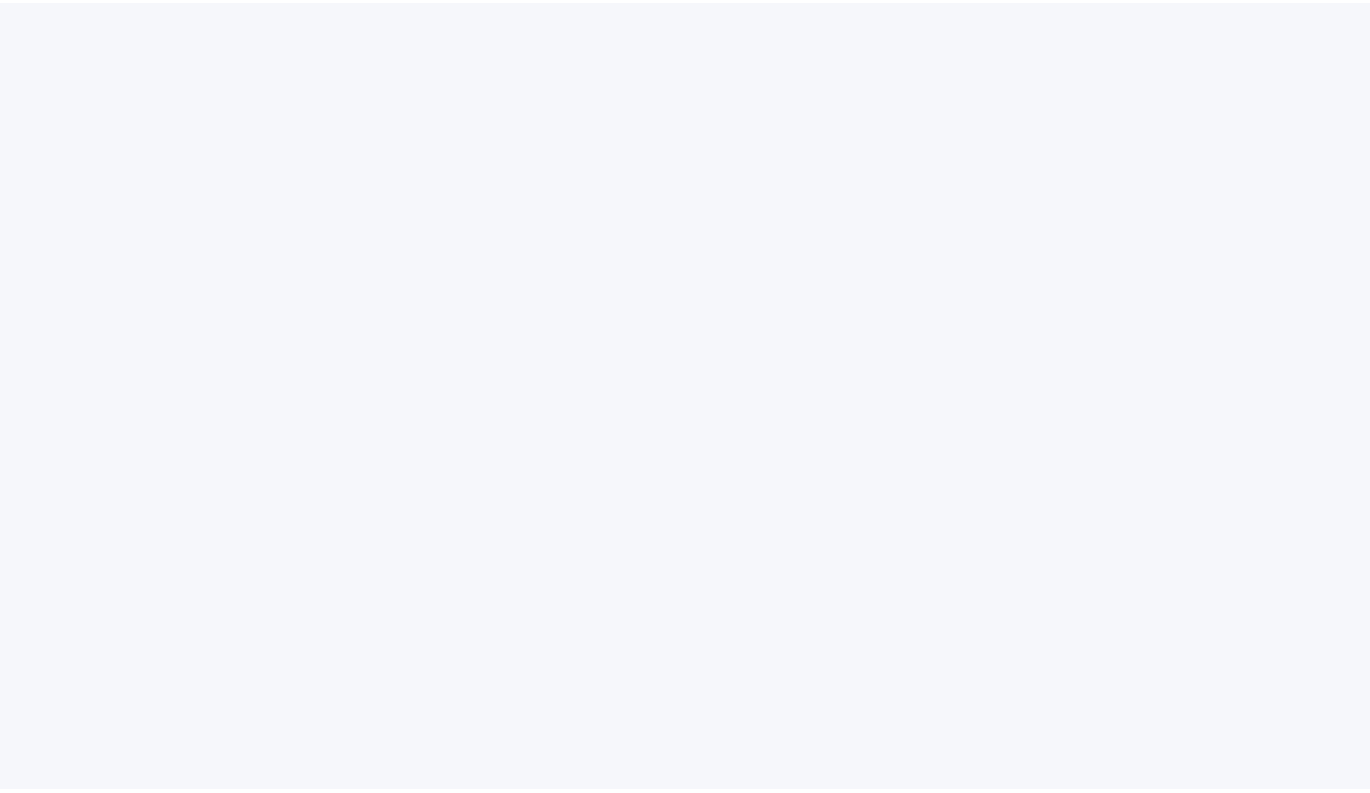 scroll, scrollTop: 0, scrollLeft: 0, axis: both 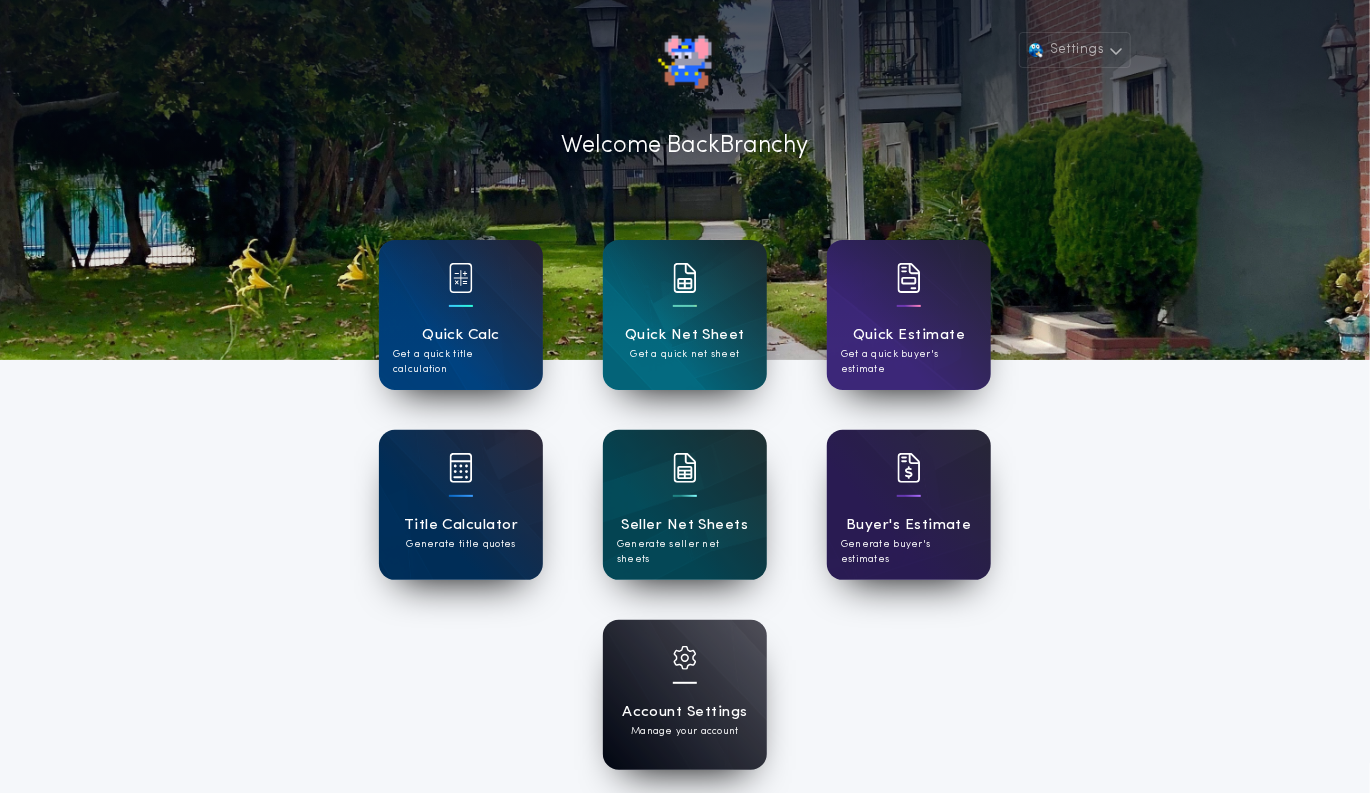 click on "Account Settings Manage your account" at bounding box center (685, 695) 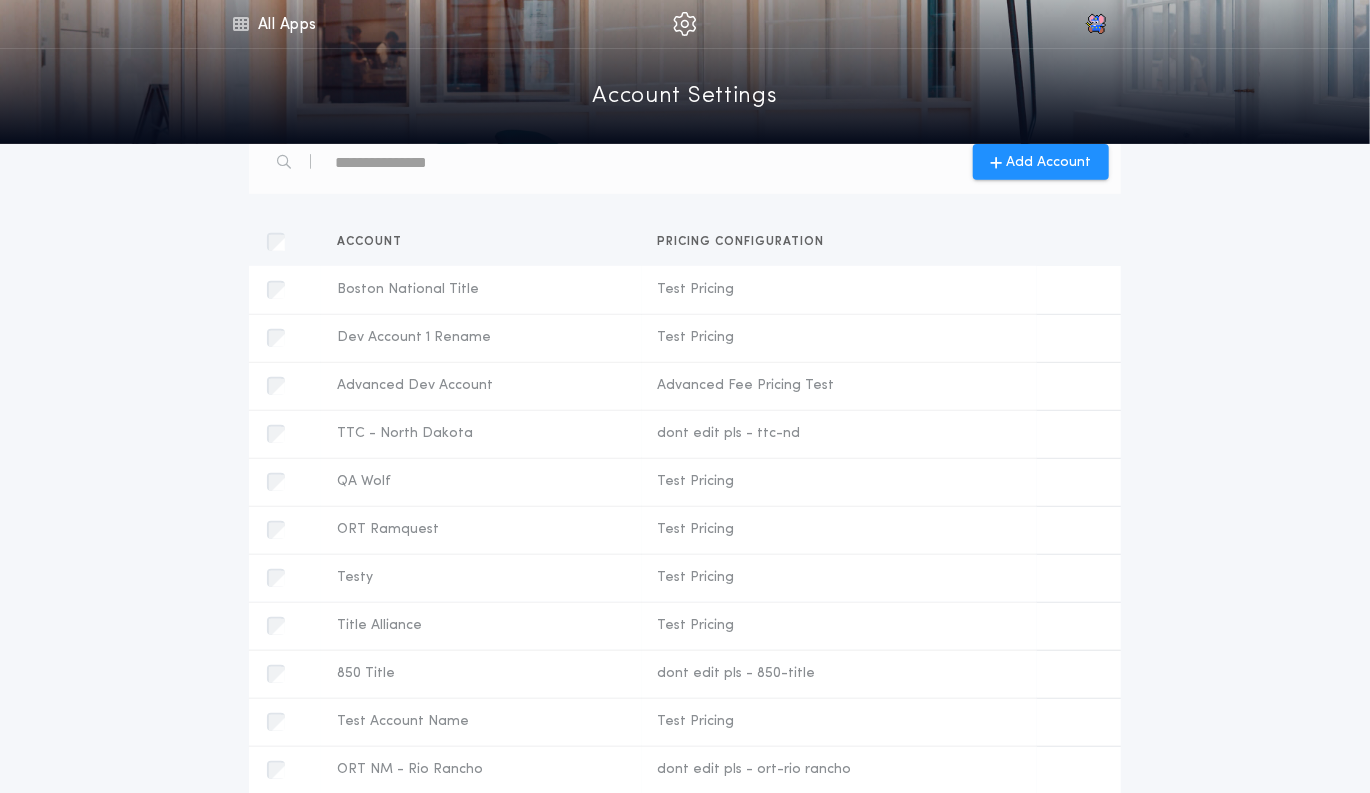 scroll, scrollTop: 0, scrollLeft: 0, axis: both 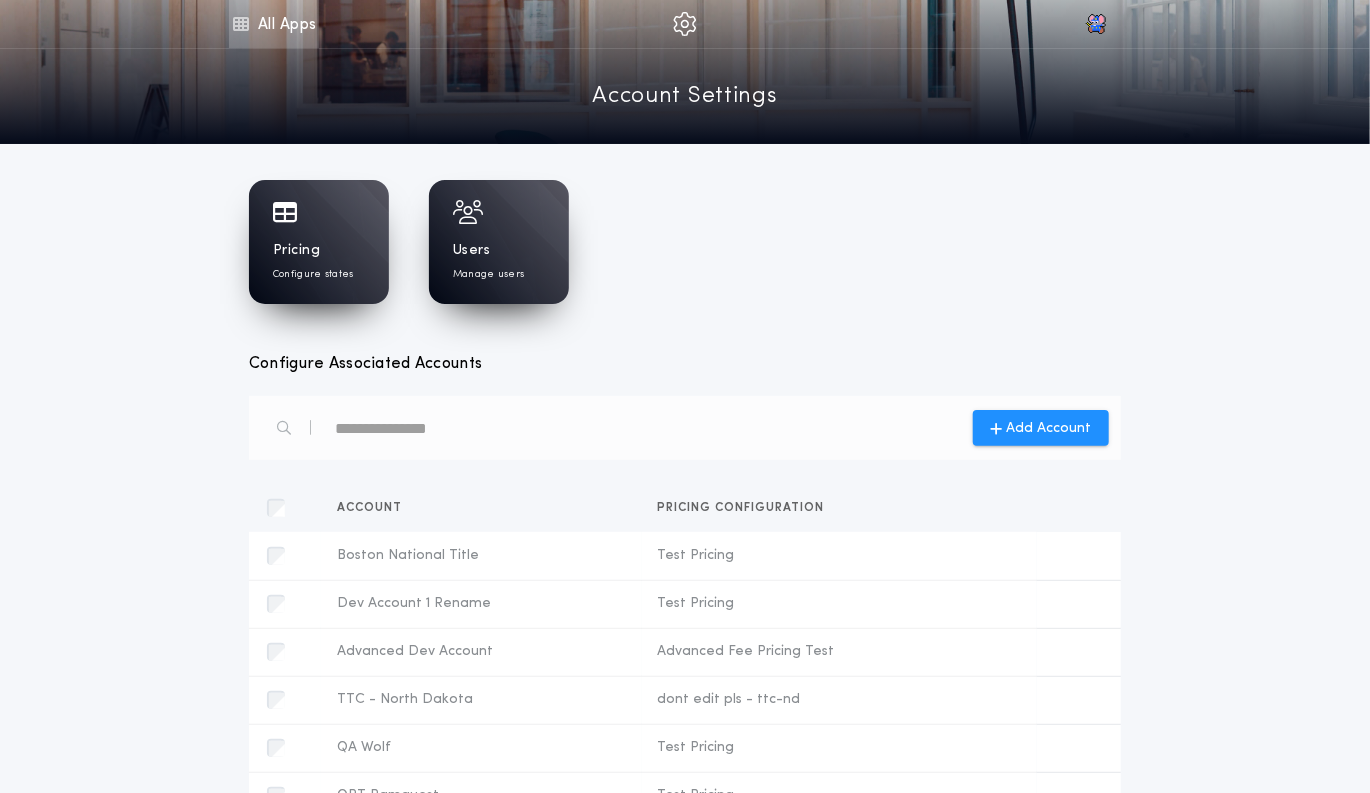 click on "All Apps" at bounding box center (274, 24) 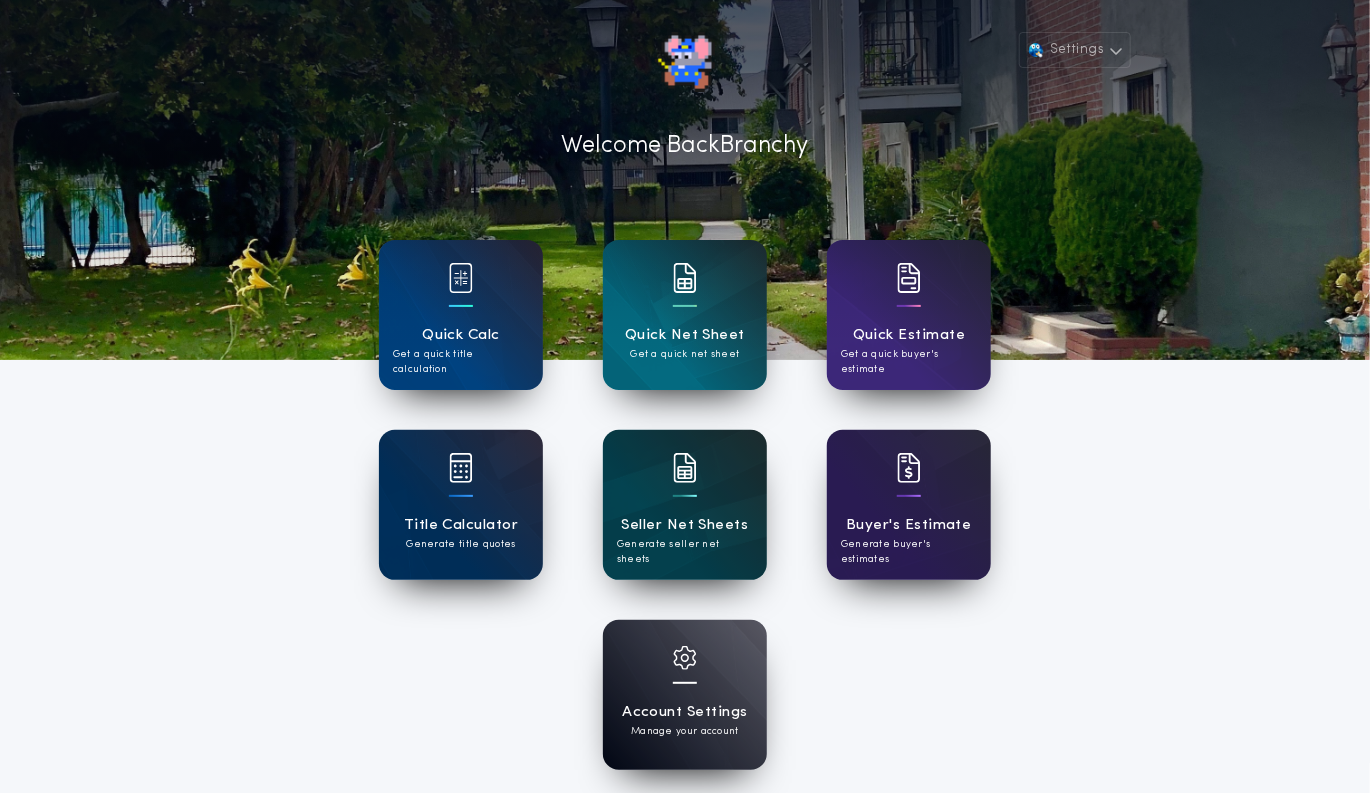 click on "Seller Net Sheets" at bounding box center (685, 525) 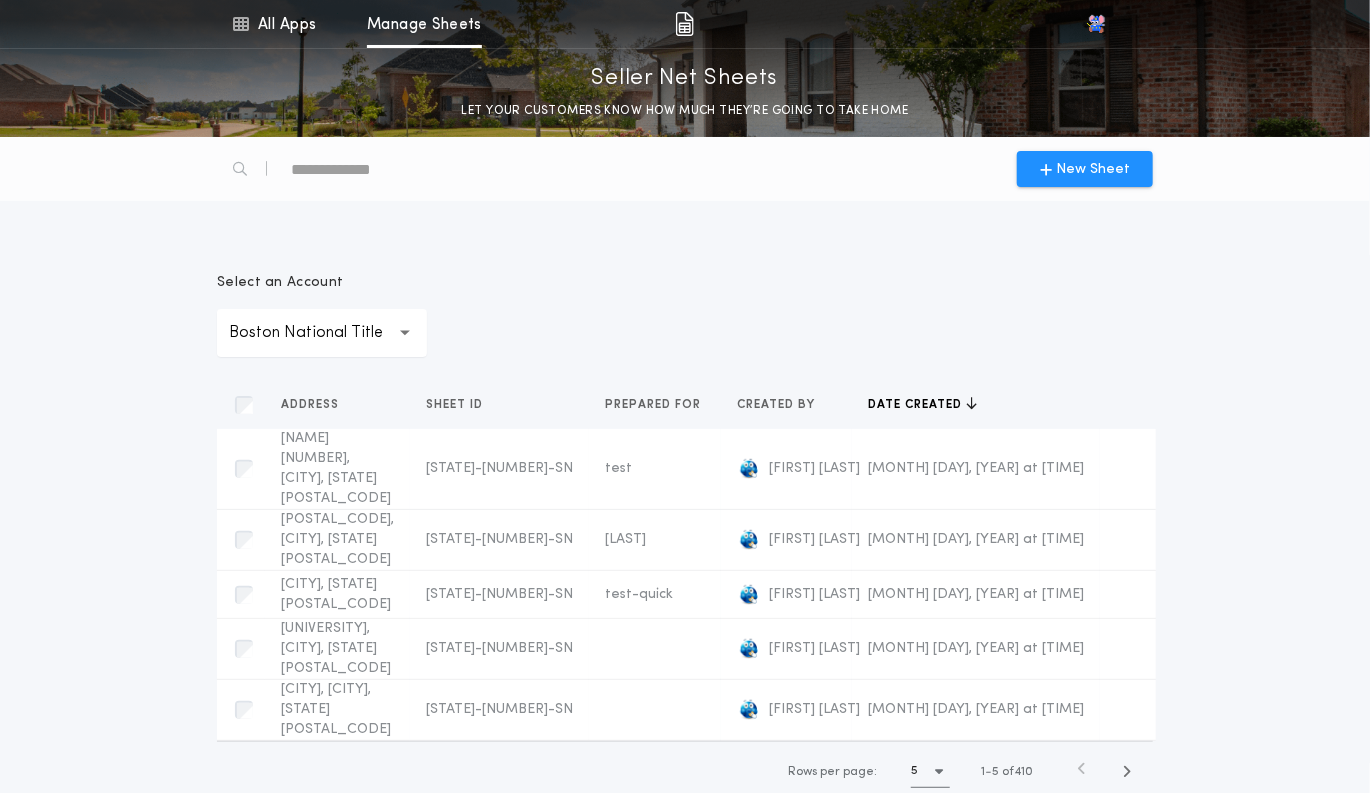 click on "Boston National Title" at bounding box center [322, 333] 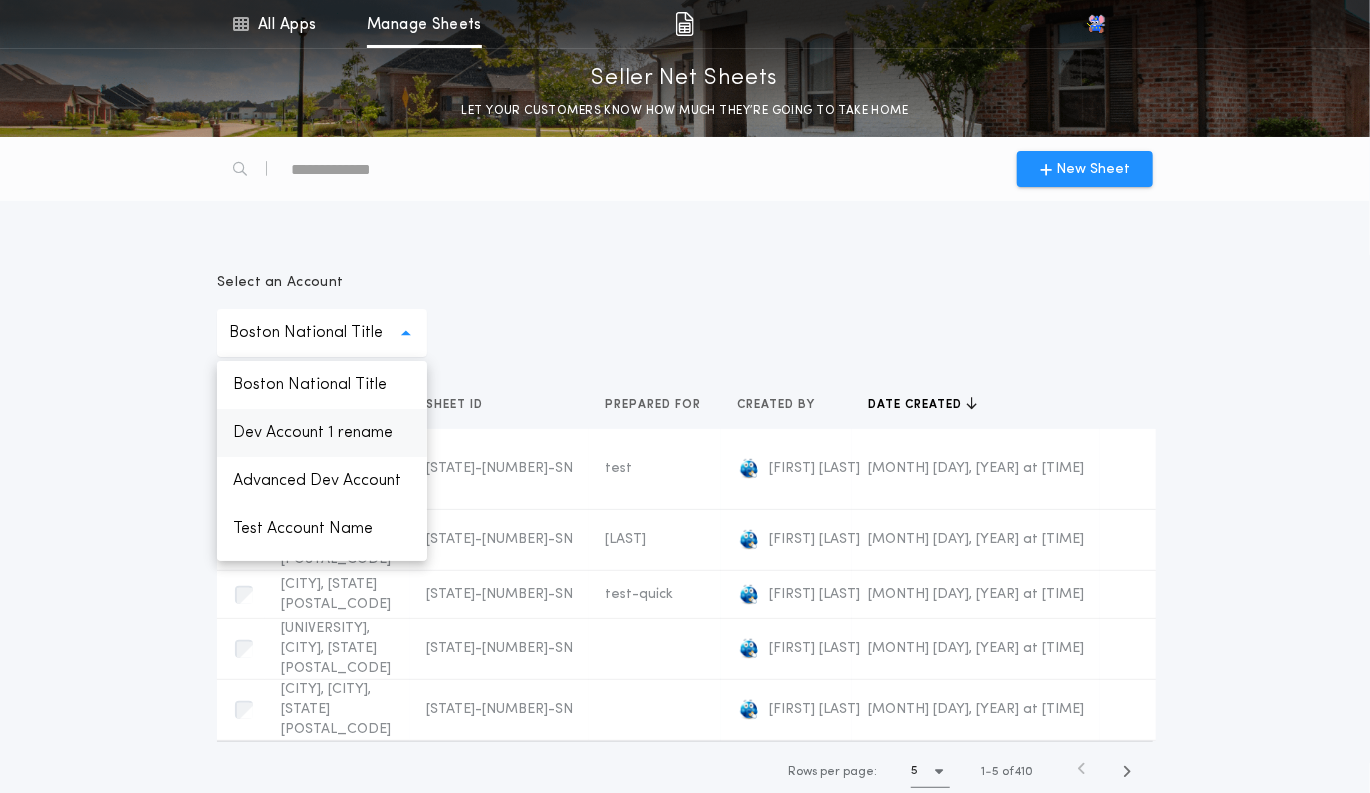 scroll, scrollTop: 184, scrollLeft: 0, axis: vertical 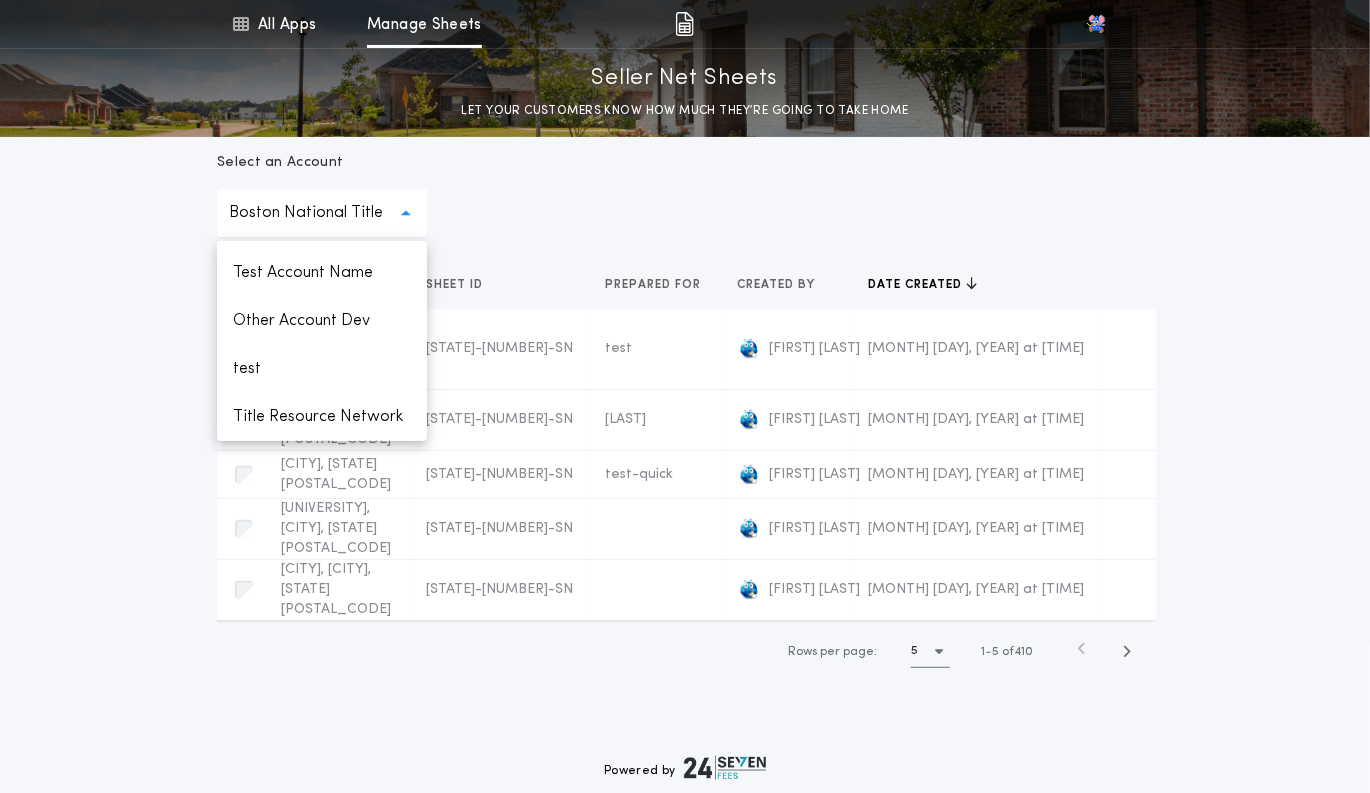click on "Select an Account Boston National Title [REDACTED] Boston National Title Dev Account 1 rename Advanced Dev Account Test Account Name Other Account Dev test Title Resource Network" at bounding box center [685, 195] 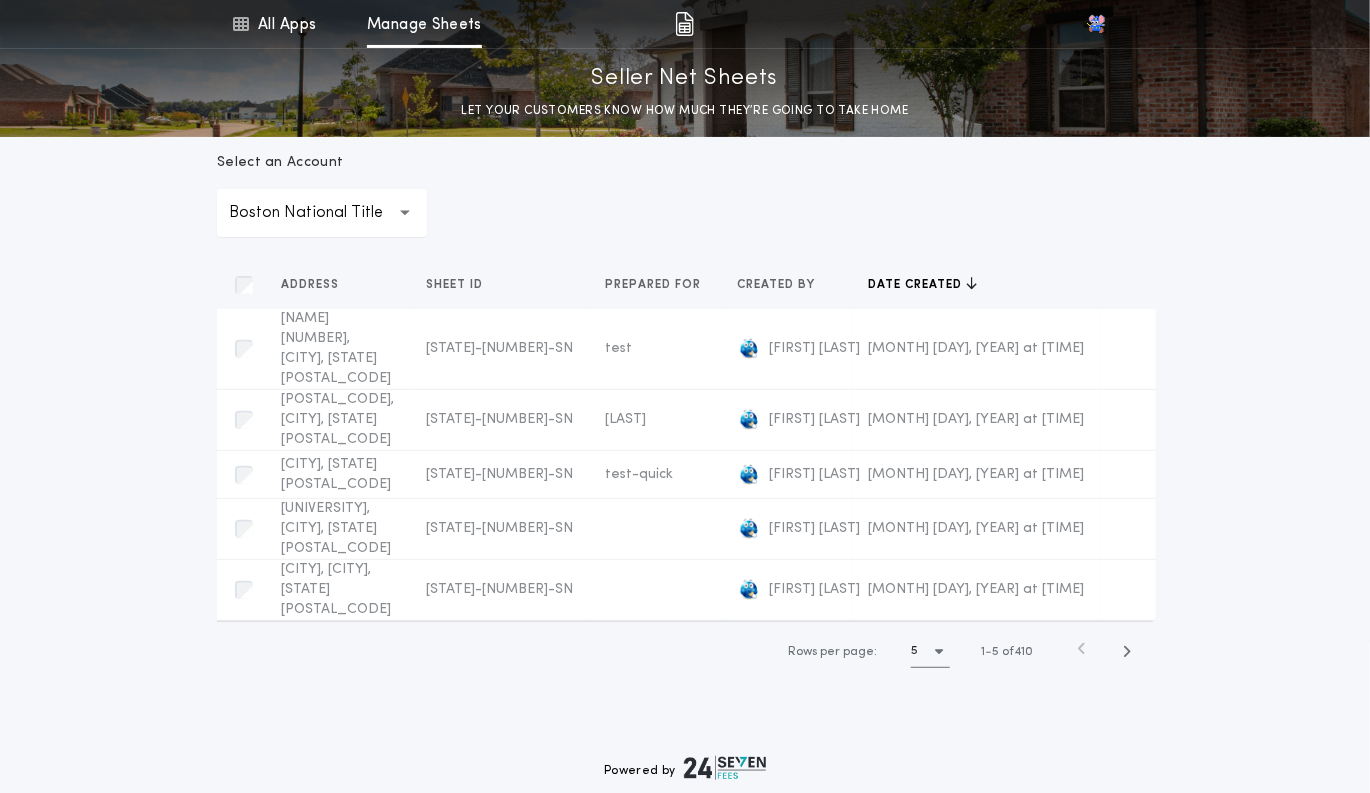 click at bounding box center [405, 213] 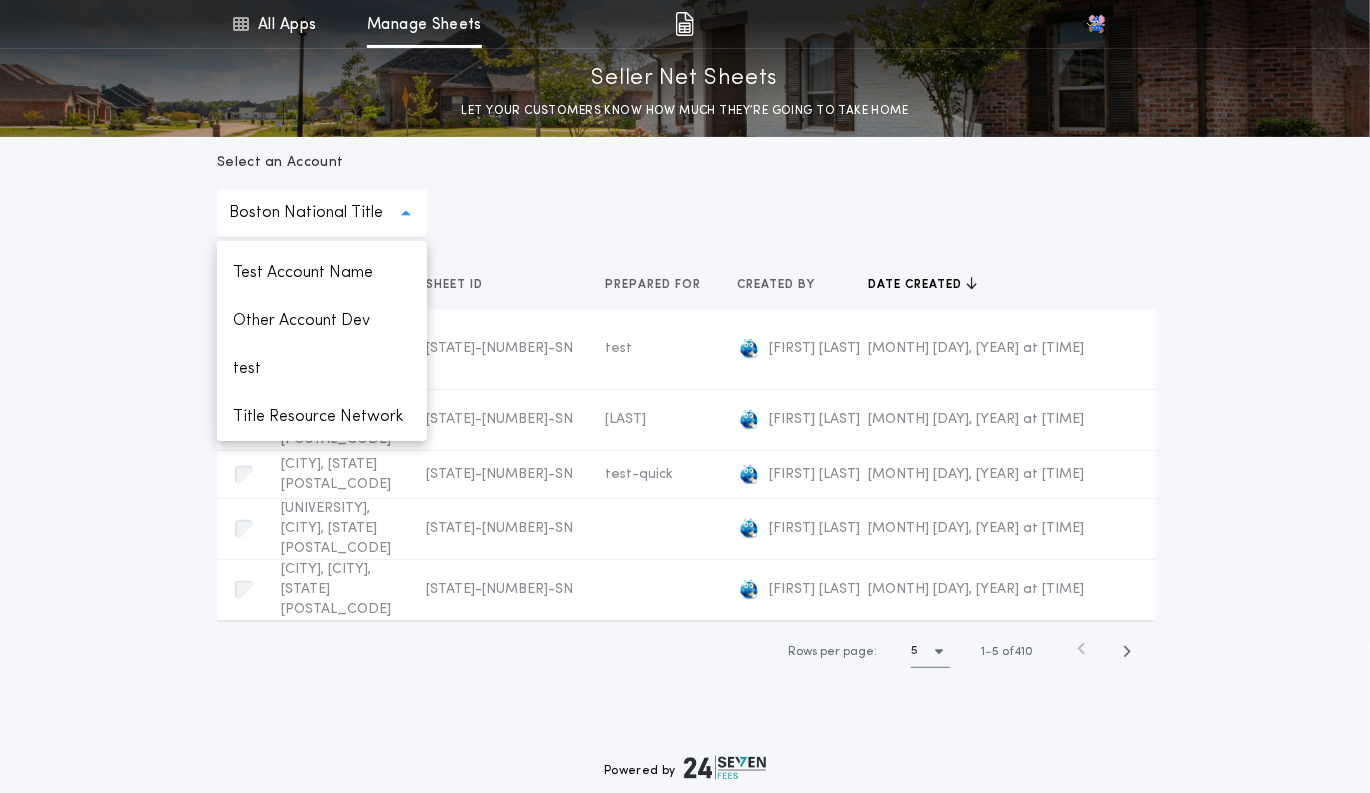 scroll, scrollTop: 0, scrollLeft: 0, axis: both 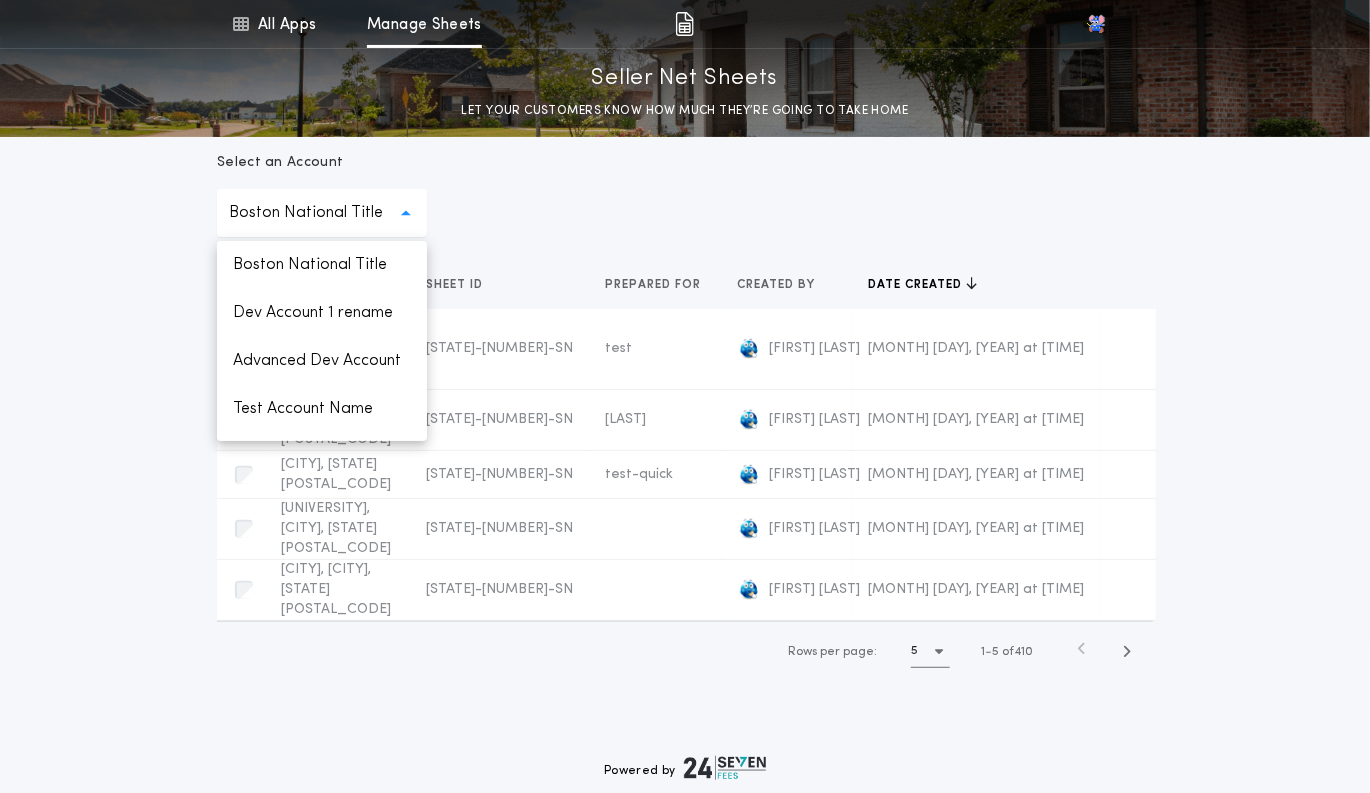 click on "Select an Account Boston National Title [REDACTED] Boston National Title Dev Account 1 rename Advanced Dev Account Test Account Name Other Account Dev test Title Resource Network" at bounding box center [685, 195] 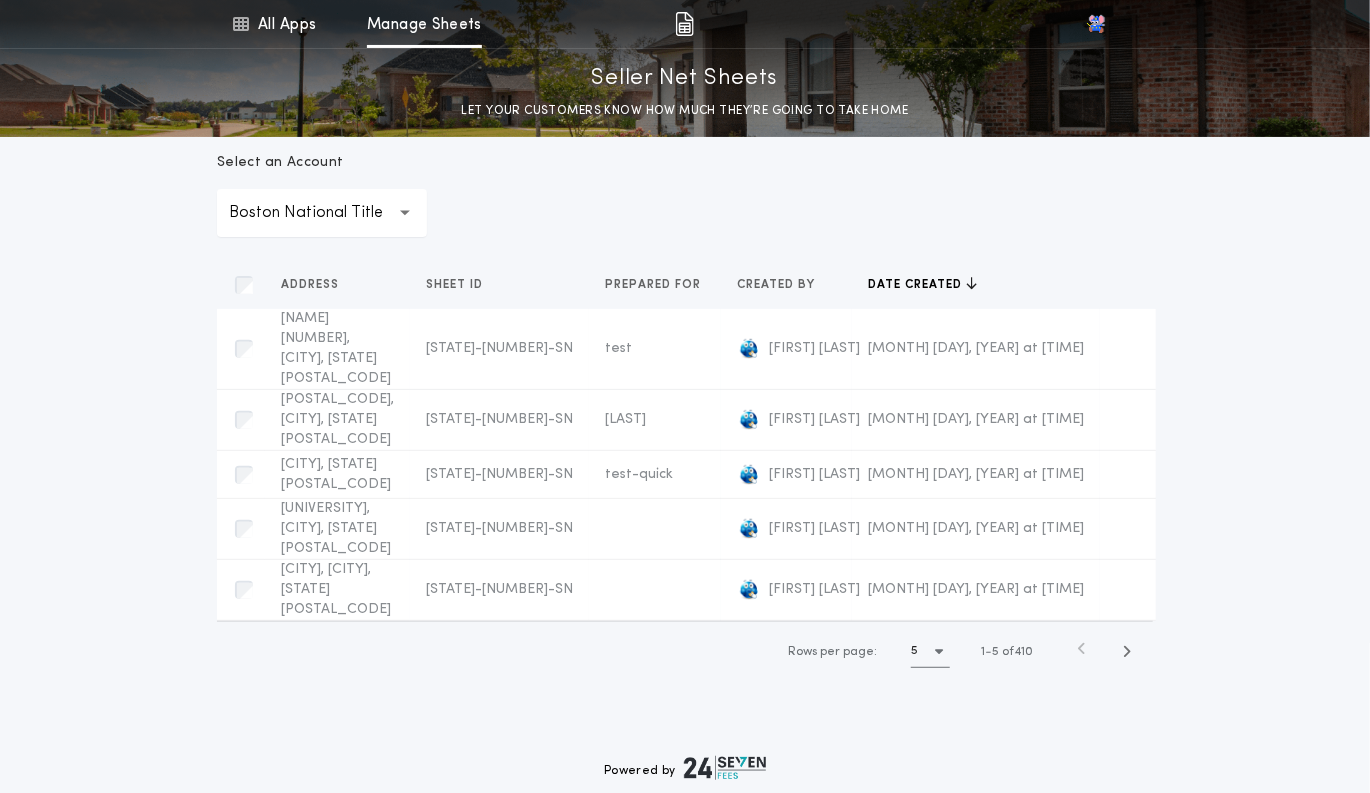 scroll, scrollTop: 0, scrollLeft: 0, axis: both 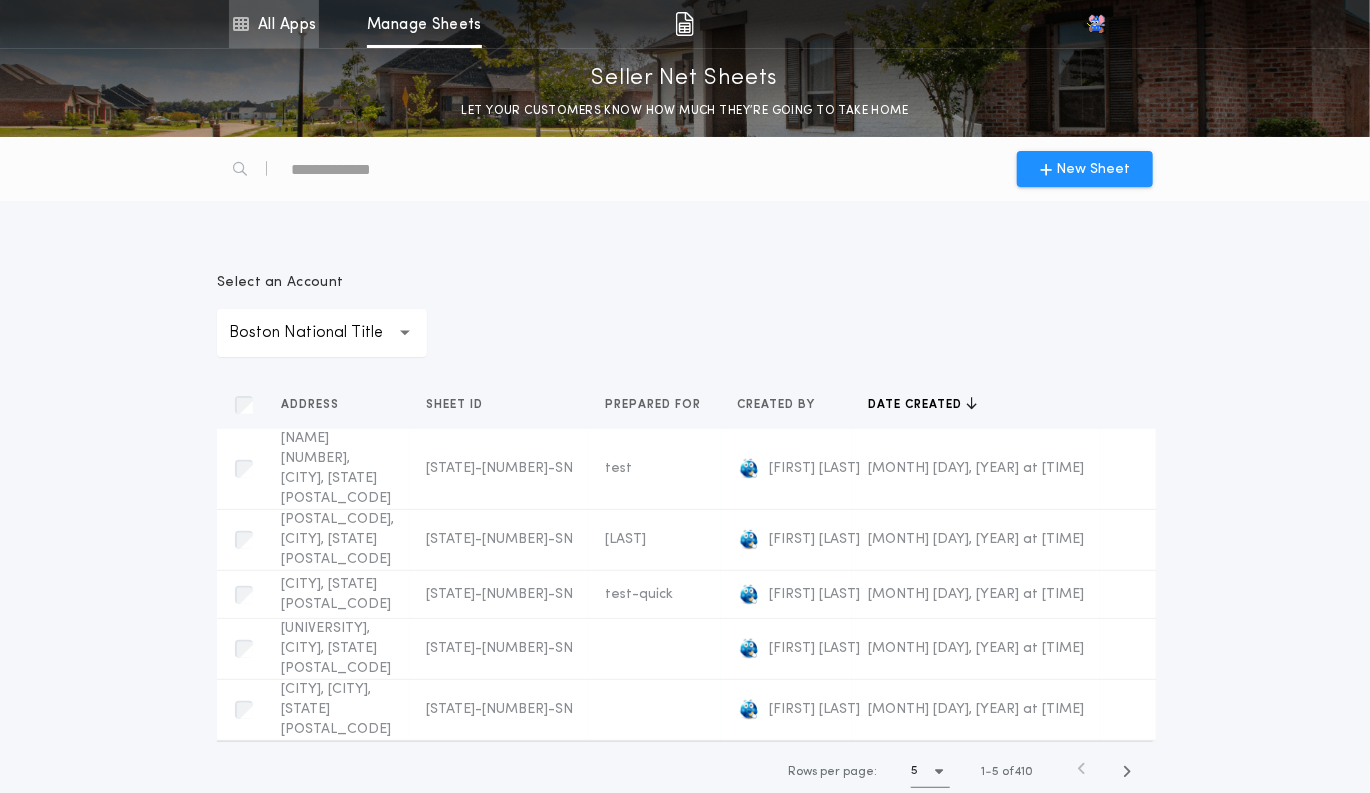click on "All Apps" at bounding box center [274, 24] 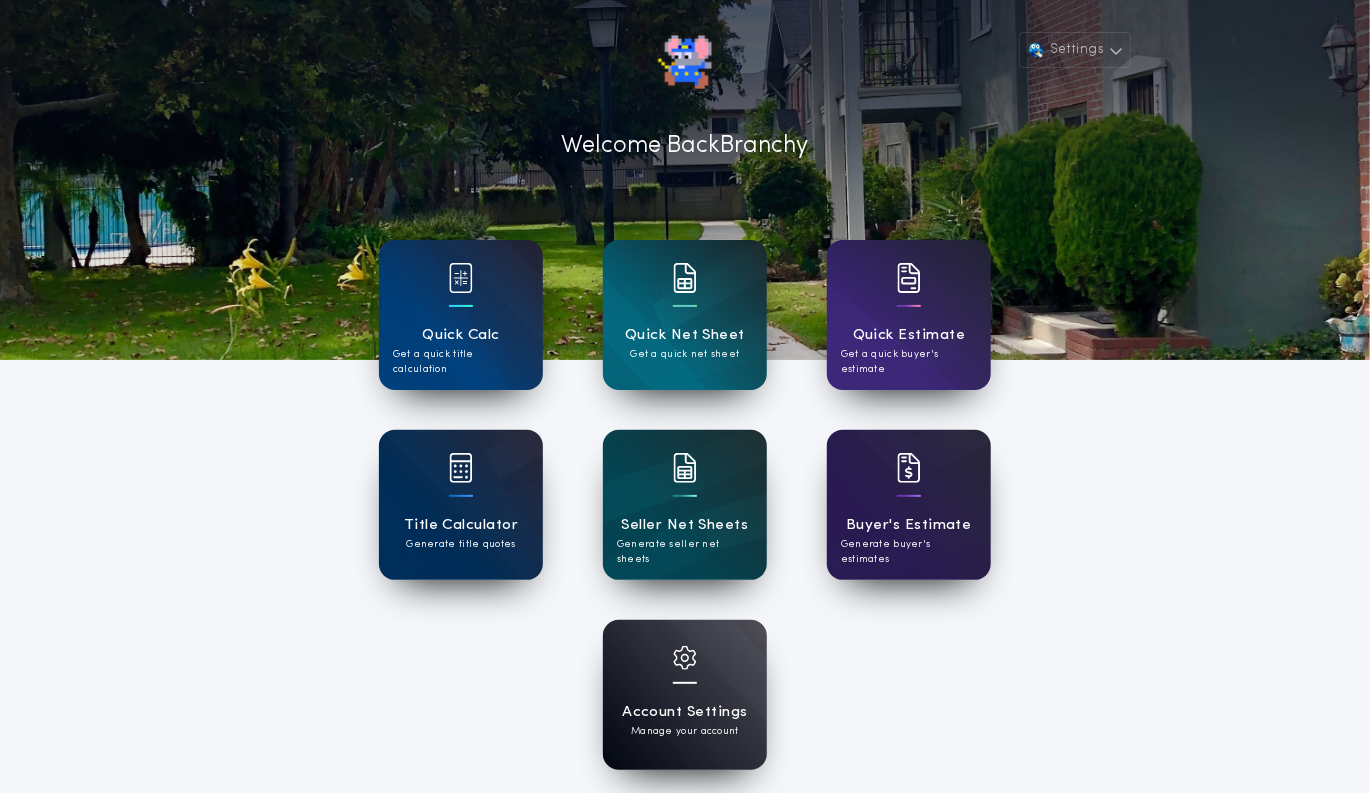 click at bounding box center (685, 671) 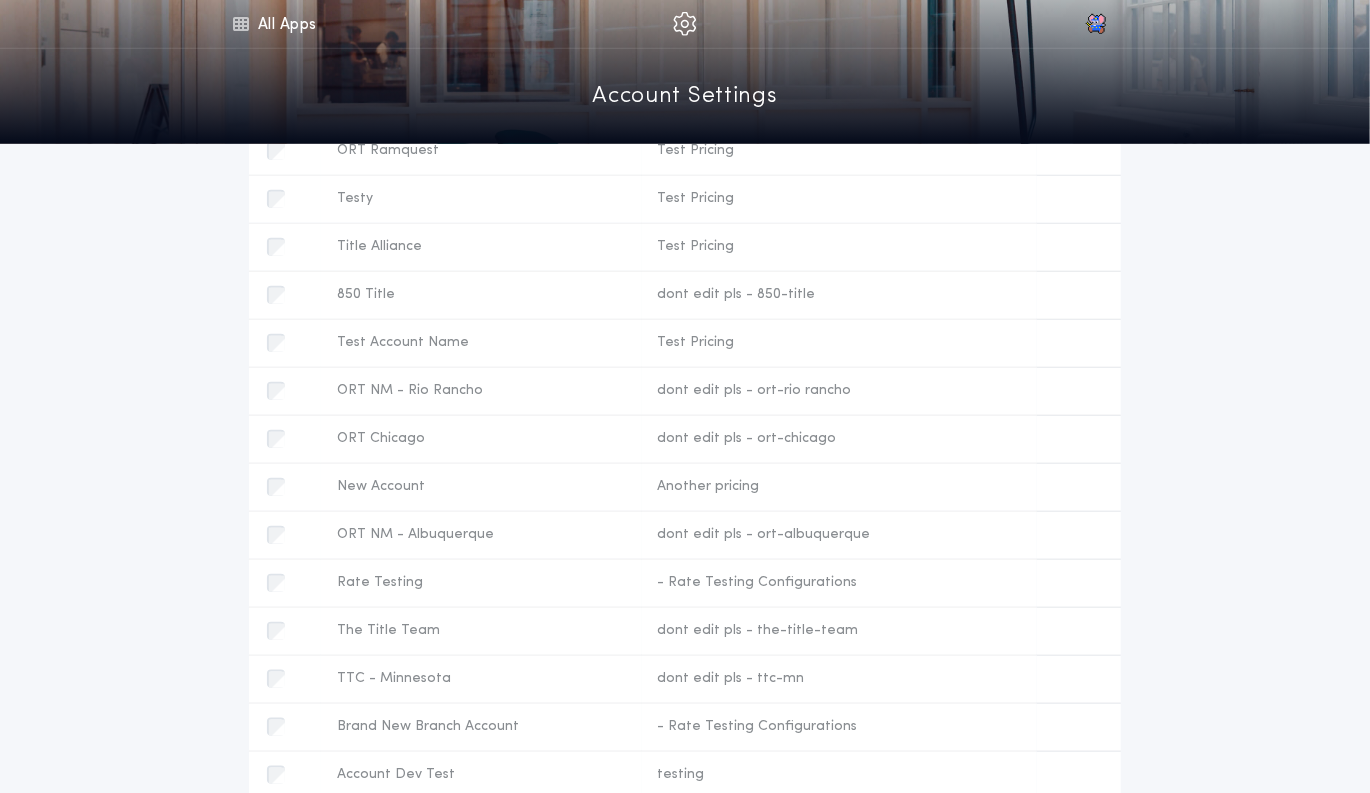 scroll, scrollTop: 236, scrollLeft: 0, axis: vertical 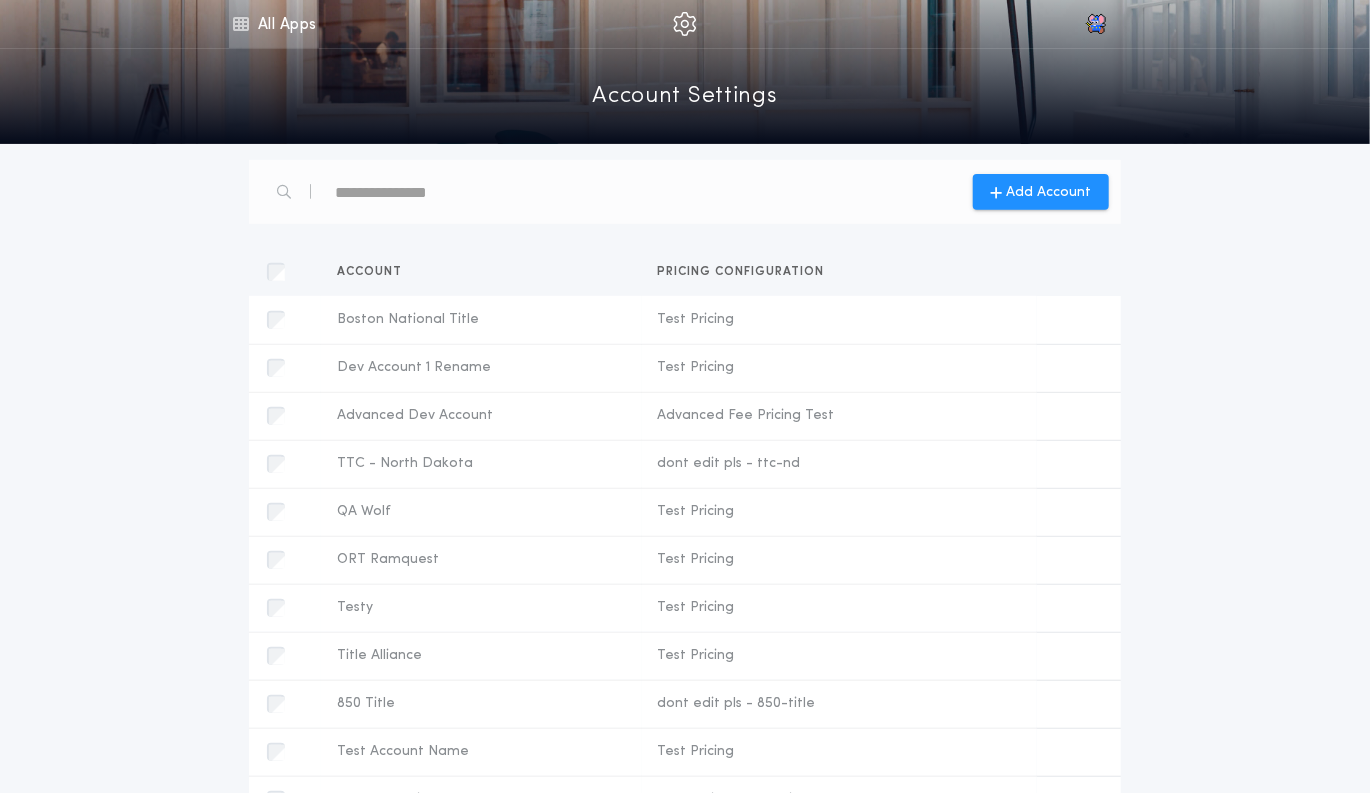 click on "All Apps" at bounding box center (274, 24) 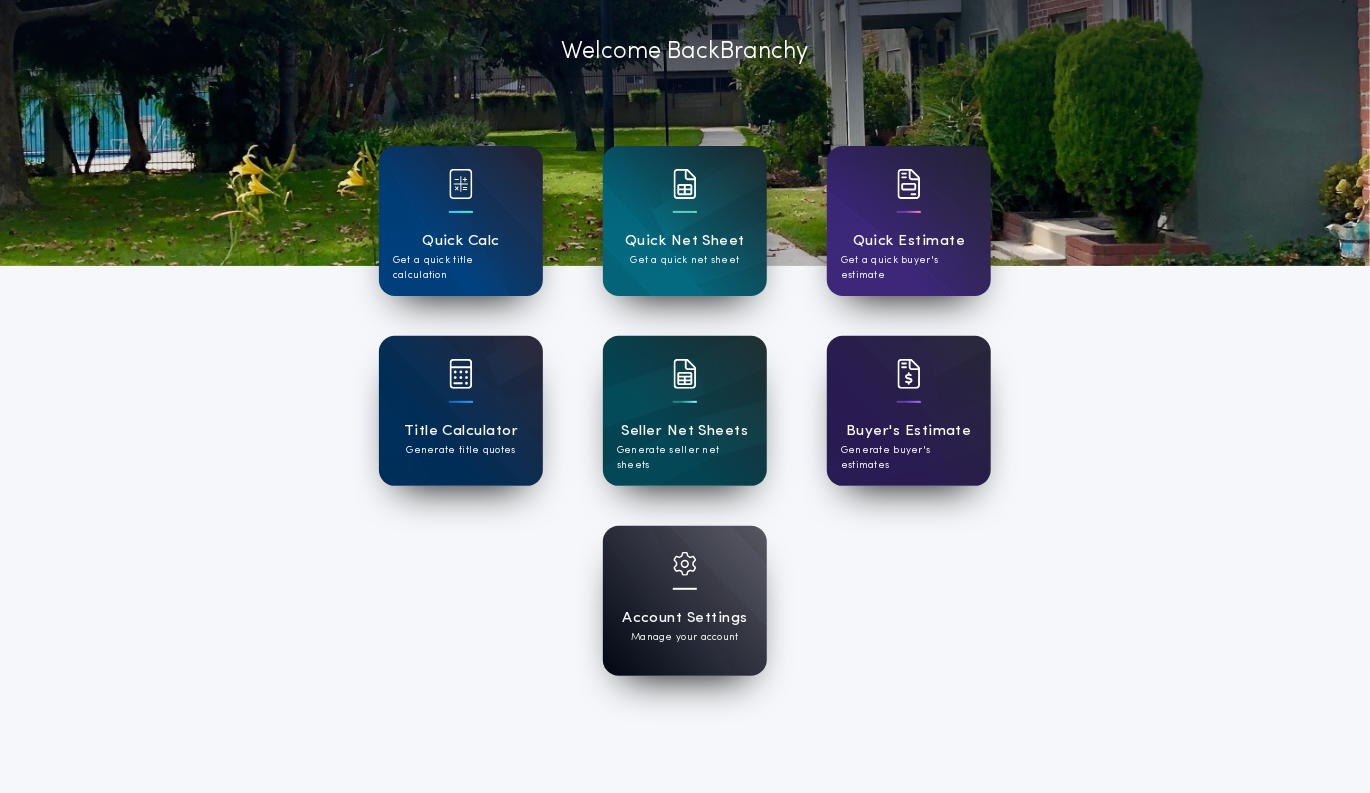 scroll, scrollTop: 31, scrollLeft: 0, axis: vertical 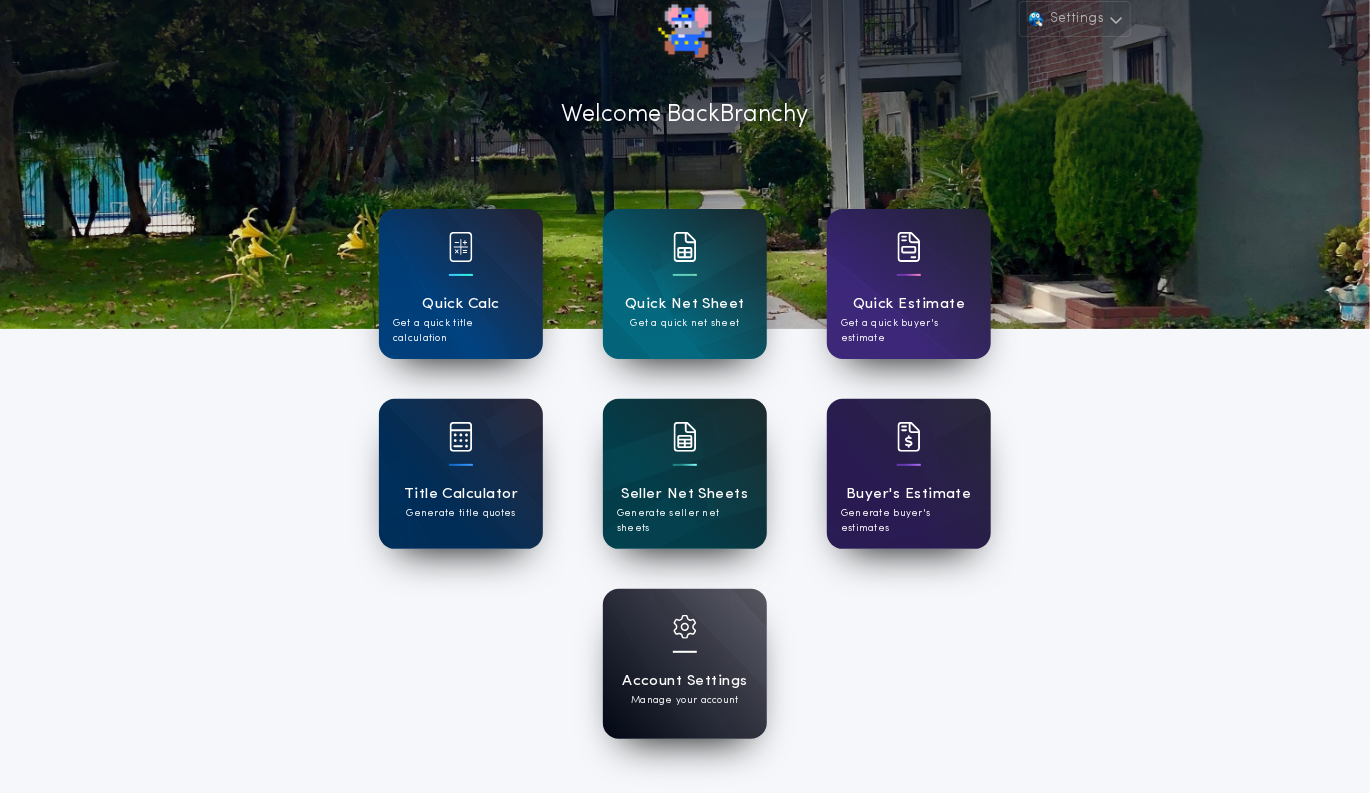 click on "Seller Net Sheets" at bounding box center [685, 494] 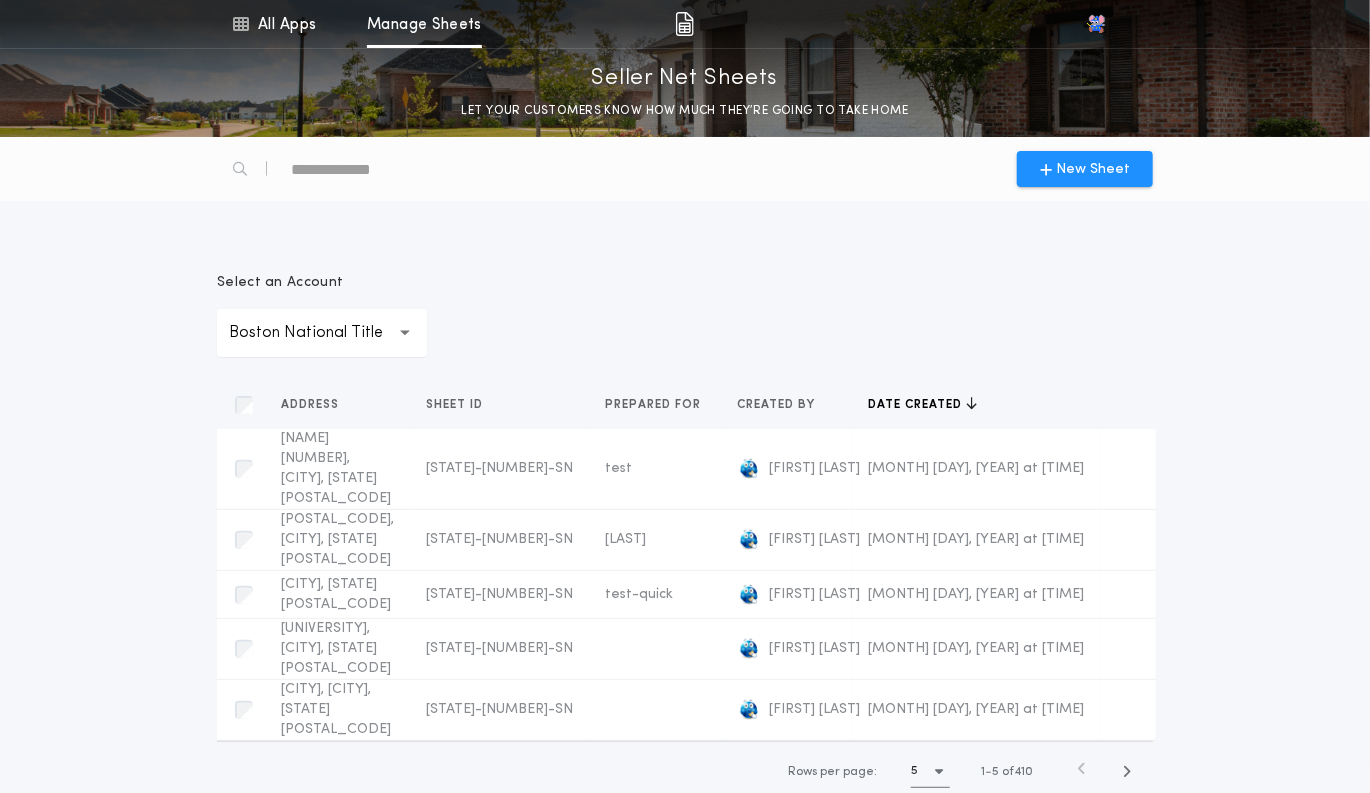 click on "Boston National Title" at bounding box center [322, 333] 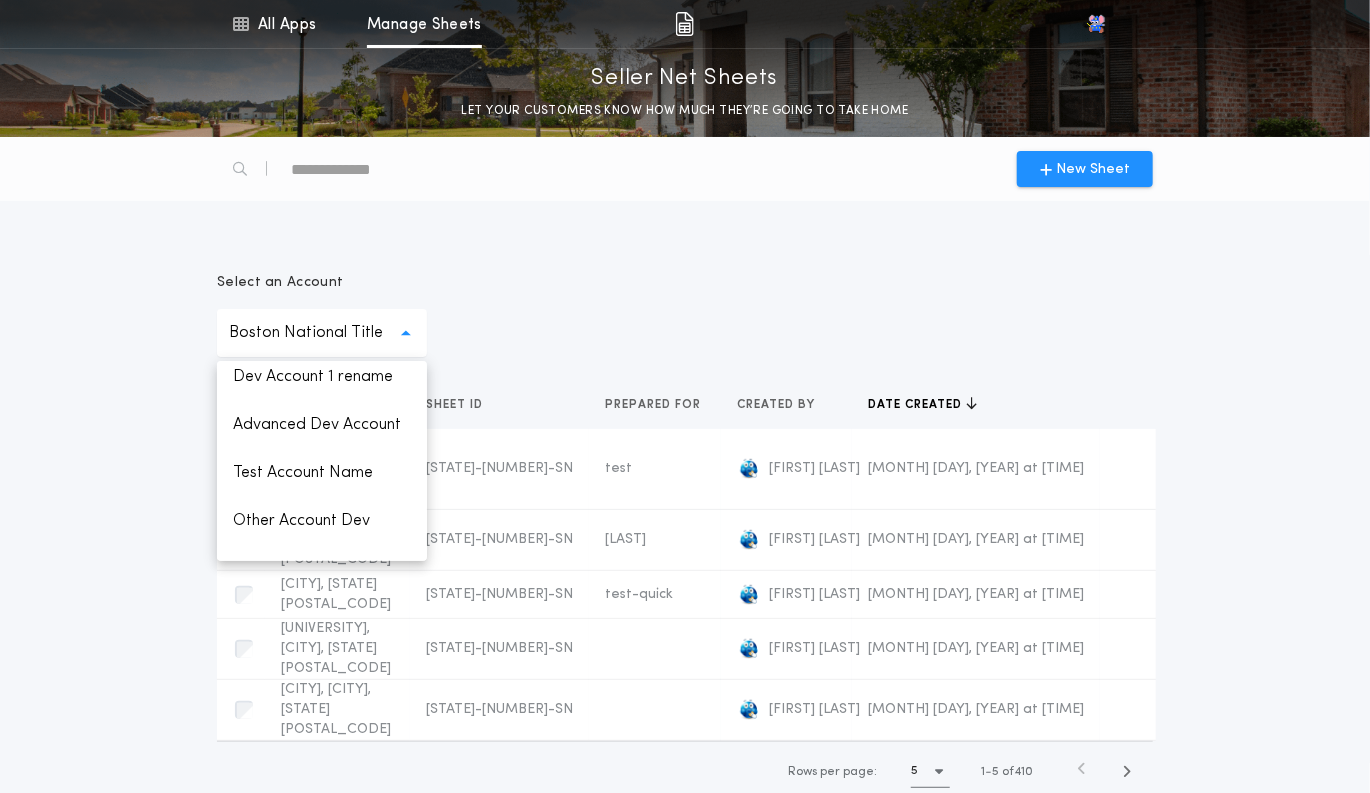 scroll, scrollTop: 57, scrollLeft: 0, axis: vertical 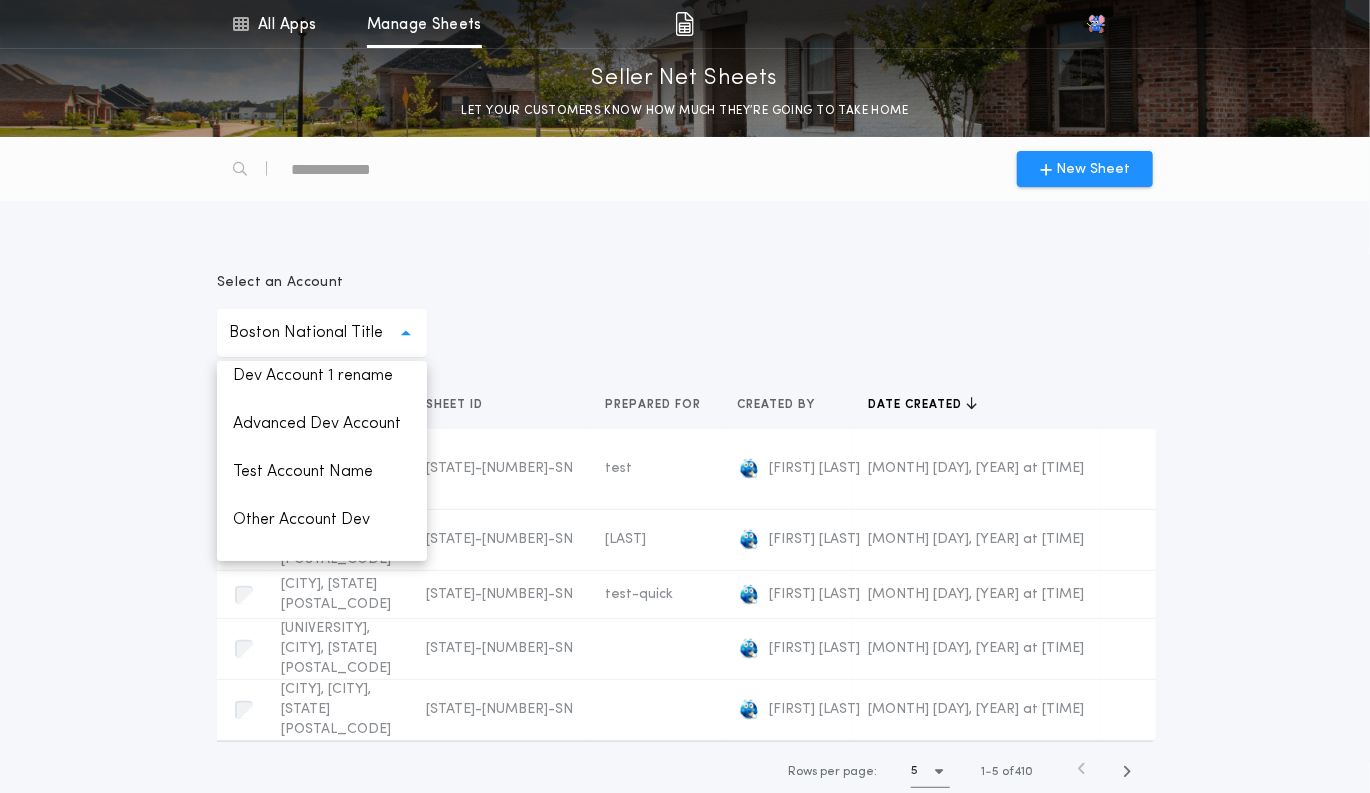 click on "Select an Account Boston National Title [REDACTED] Boston National Title Dev Account 1 rename Advanced Dev Account Test Account Name Other Account Dev test Title Resource Network" at bounding box center (685, 315) 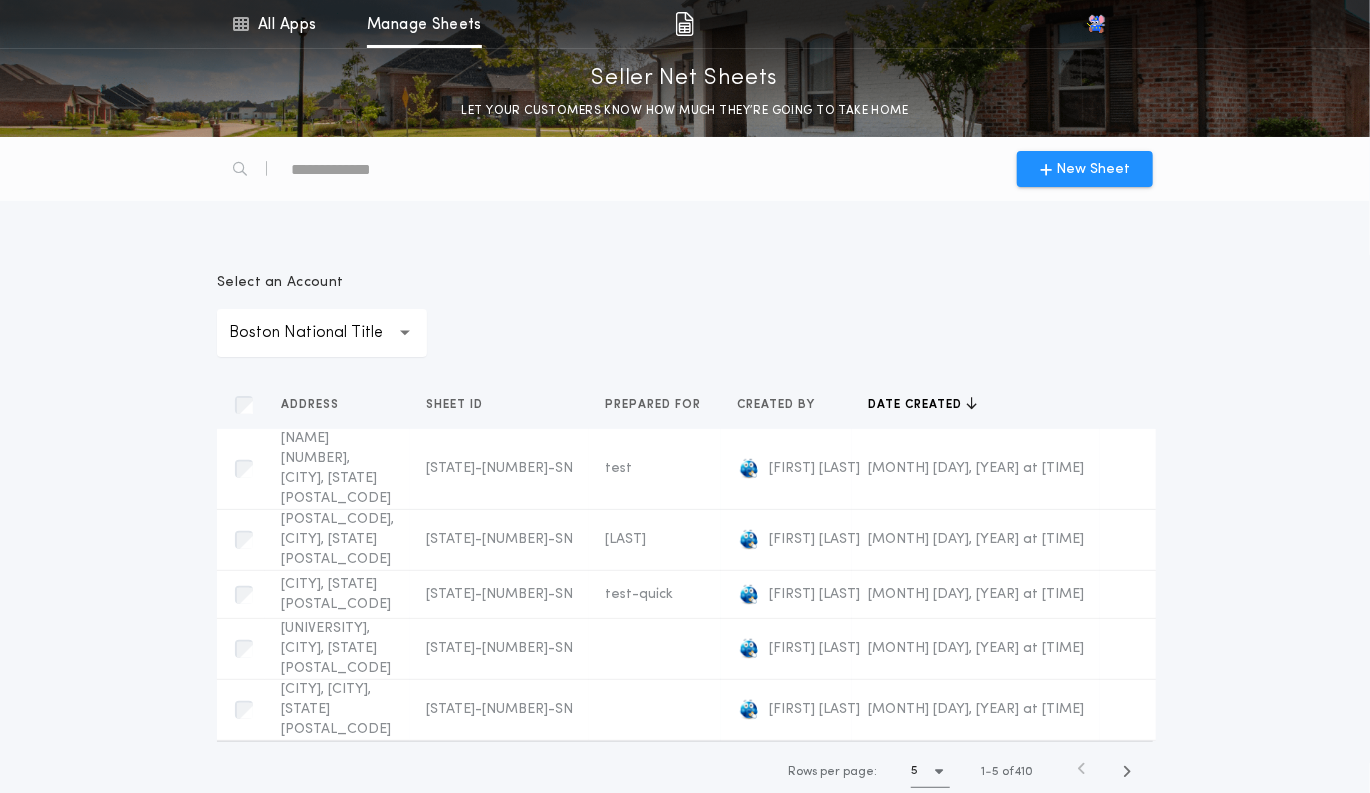 type 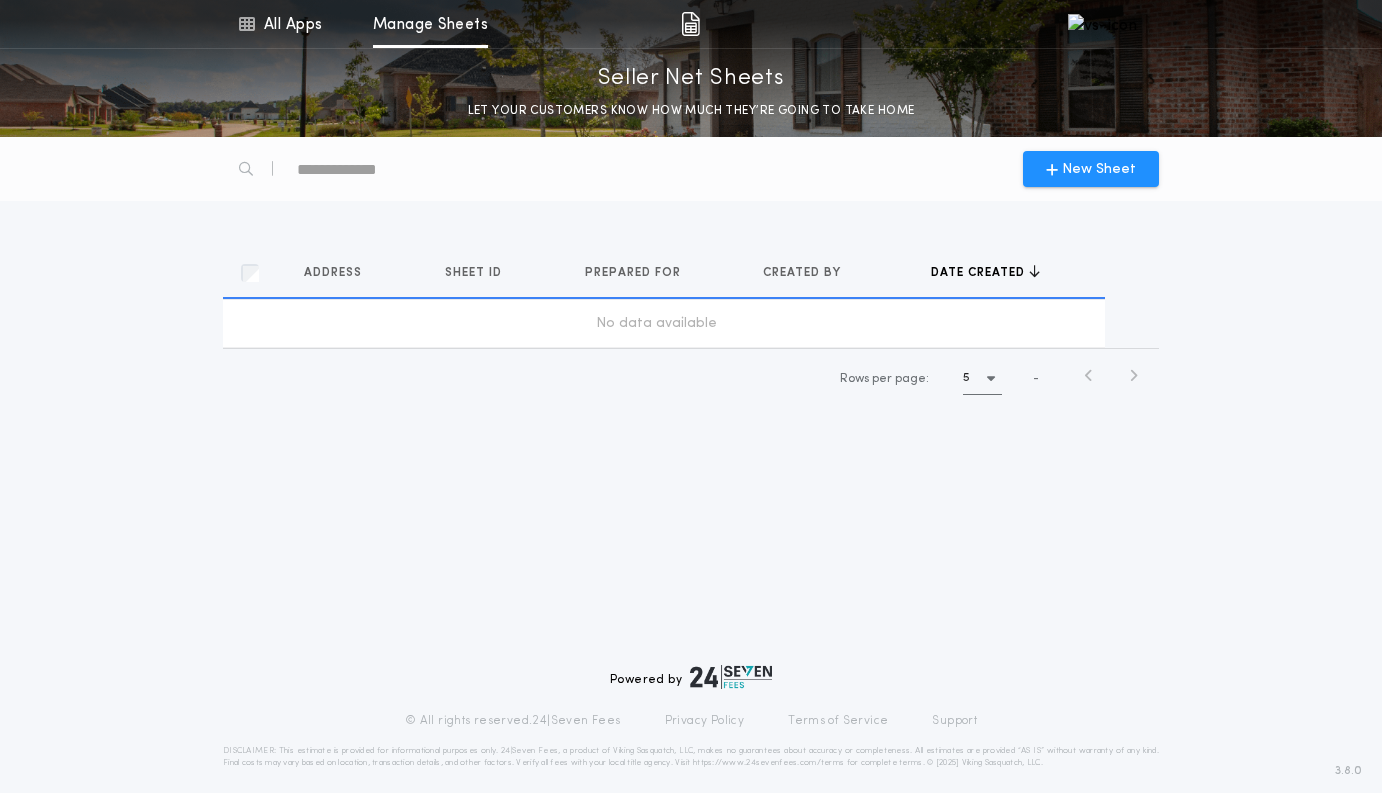 scroll, scrollTop: 0, scrollLeft: 0, axis: both 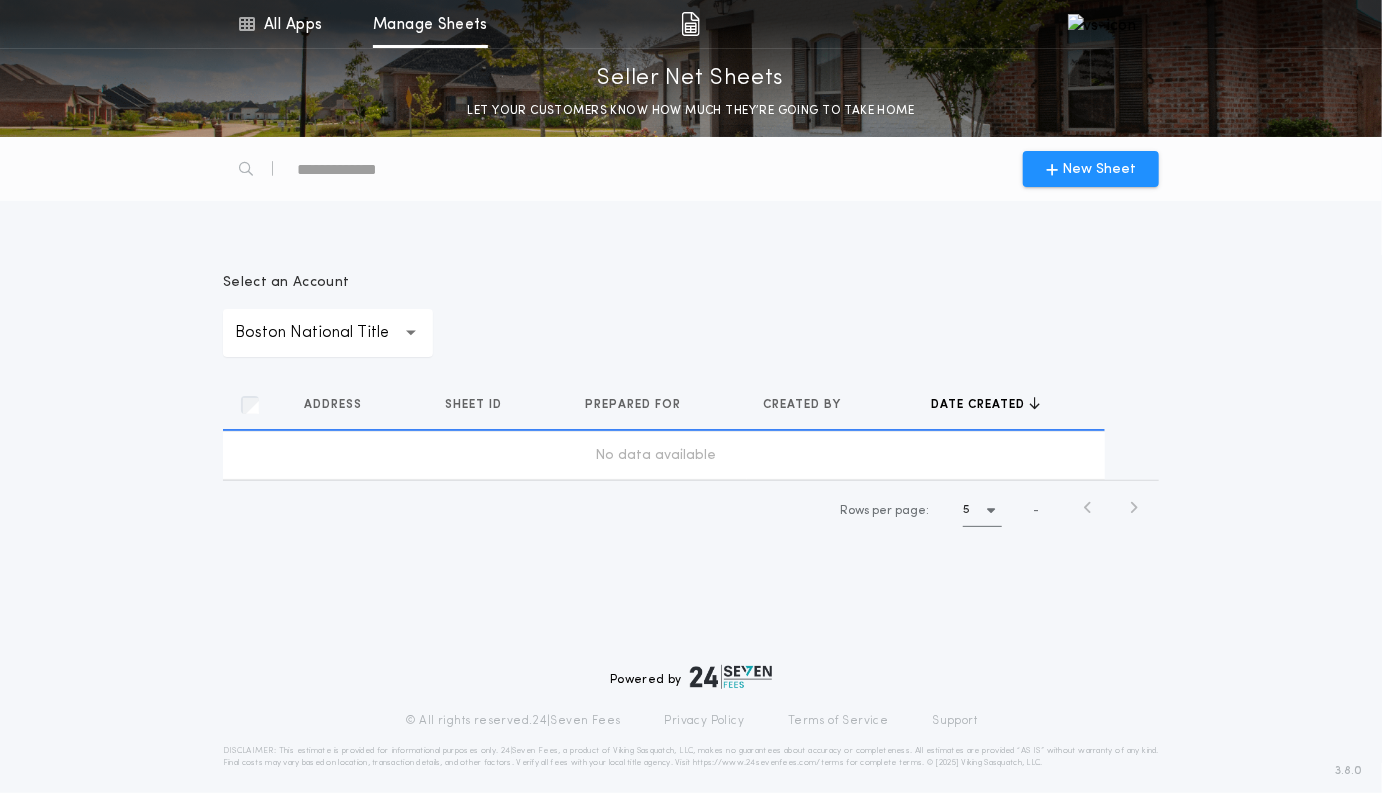 click on "Boston National Title" at bounding box center [328, 333] 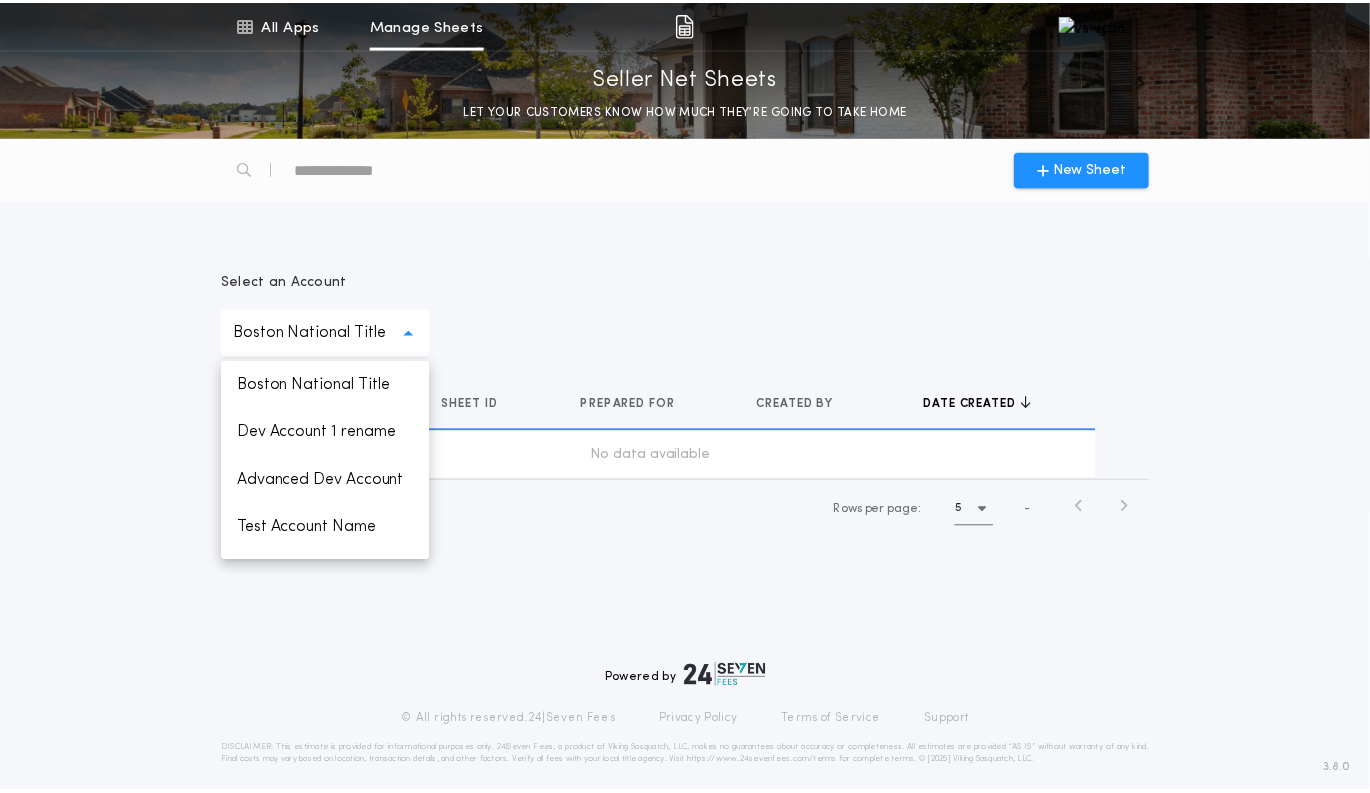 scroll, scrollTop: 328, scrollLeft: 0, axis: vertical 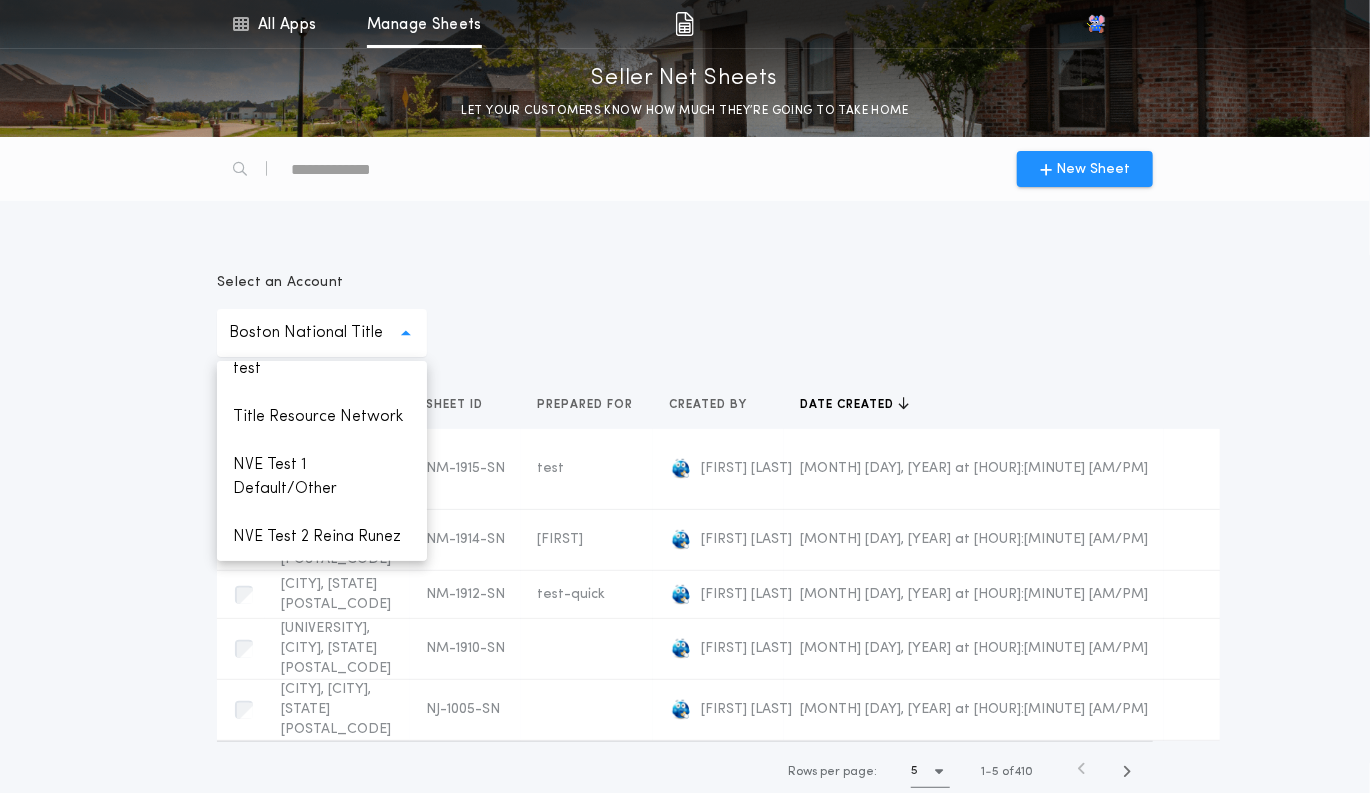 click on "**********" at bounding box center (685, 315) 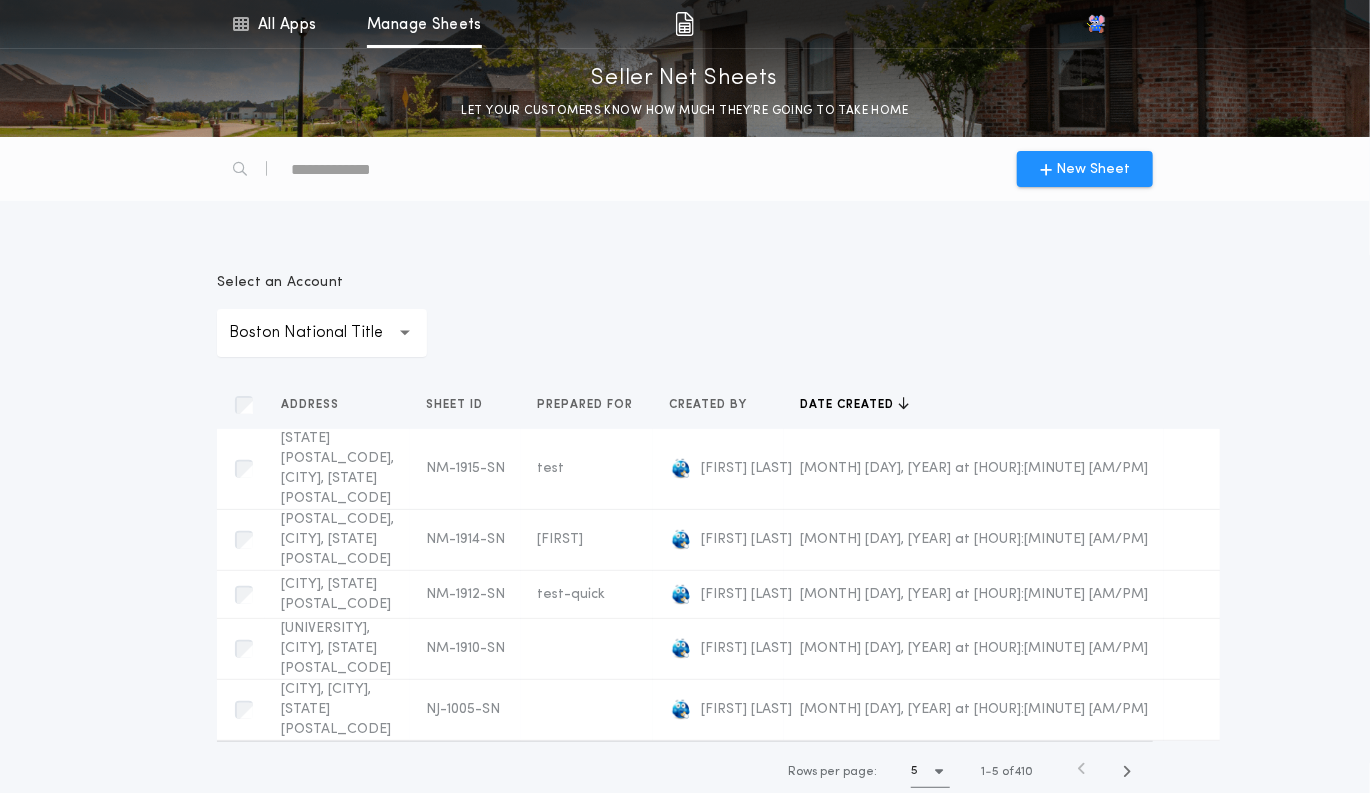 click on "Boston National Title" at bounding box center (322, 333) 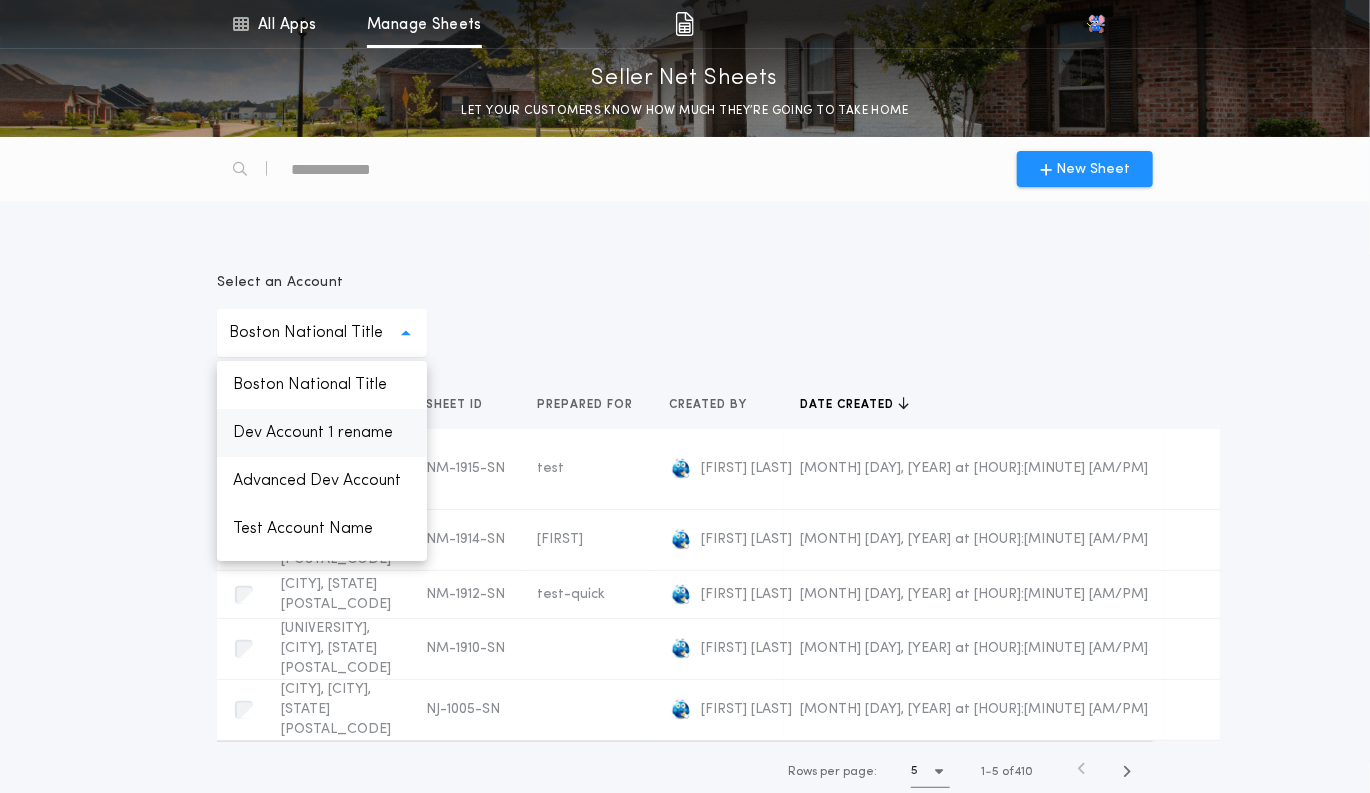 scroll, scrollTop: 328, scrollLeft: 0, axis: vertical 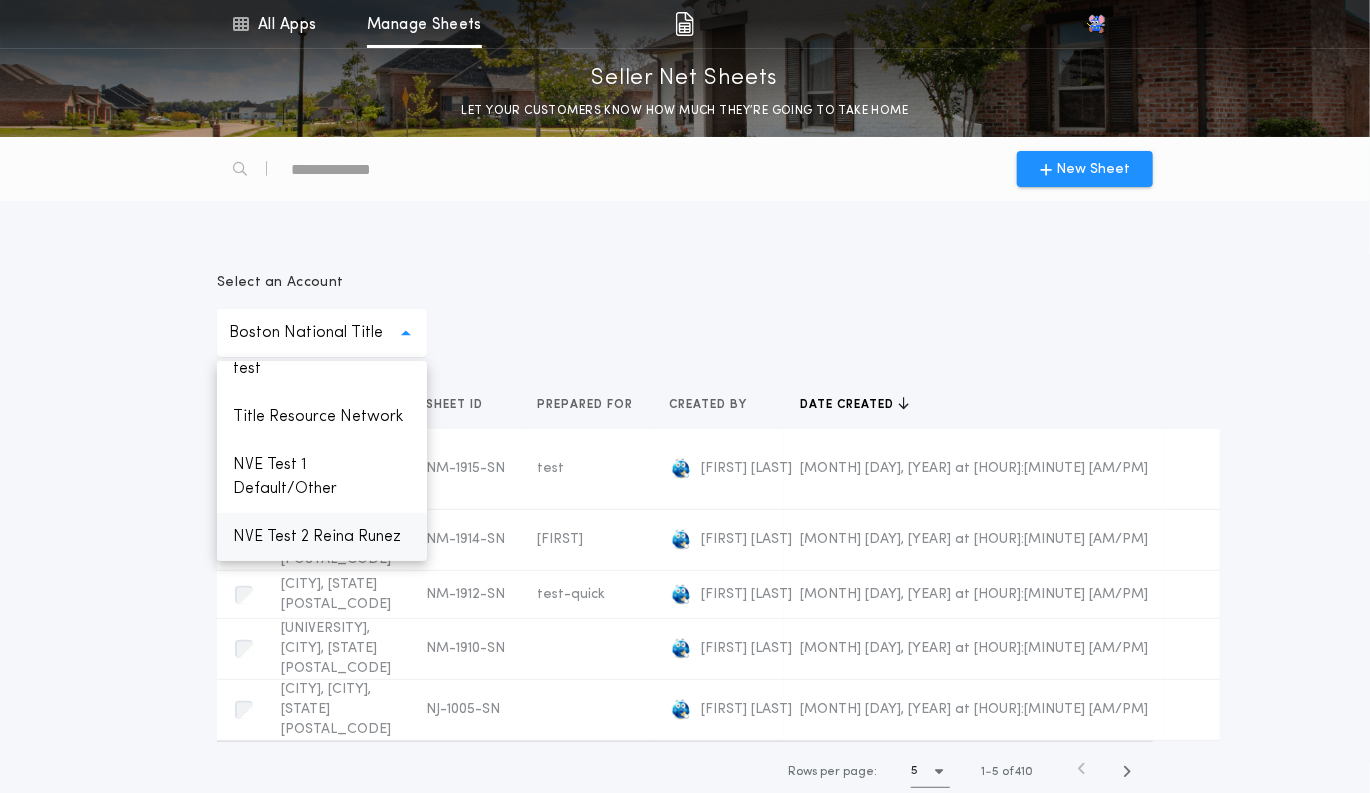 click on "NVE Test 2 Reina Runez" at bounding box center [322, 537] 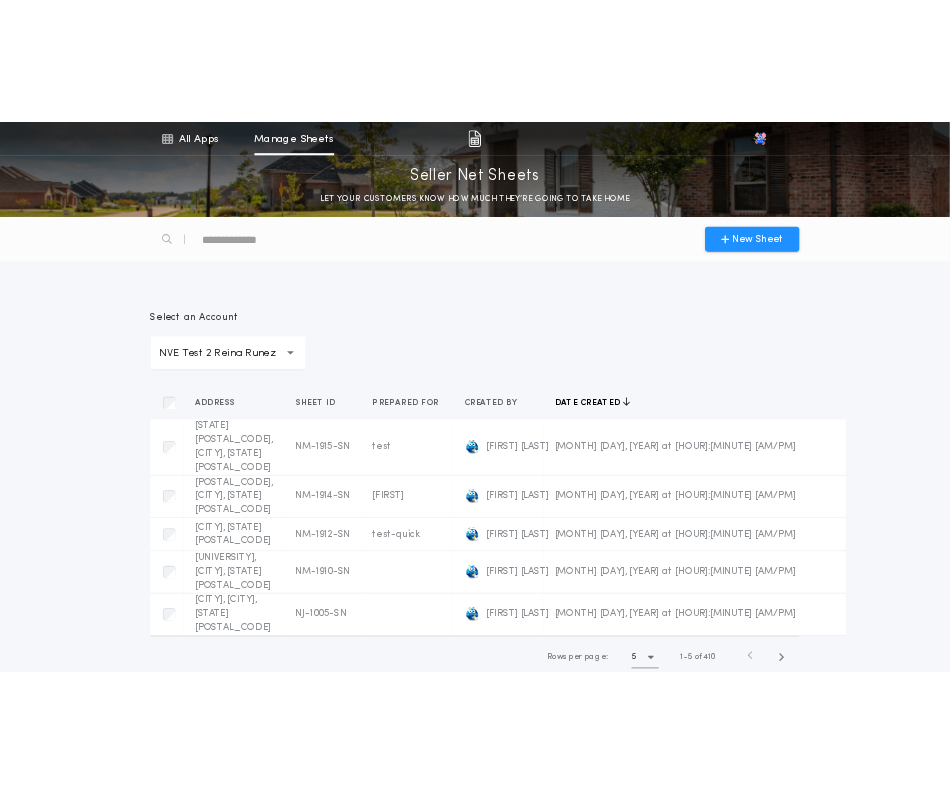 scroll, scrollTop: 232, scrollLeft: 0, axis: vertical 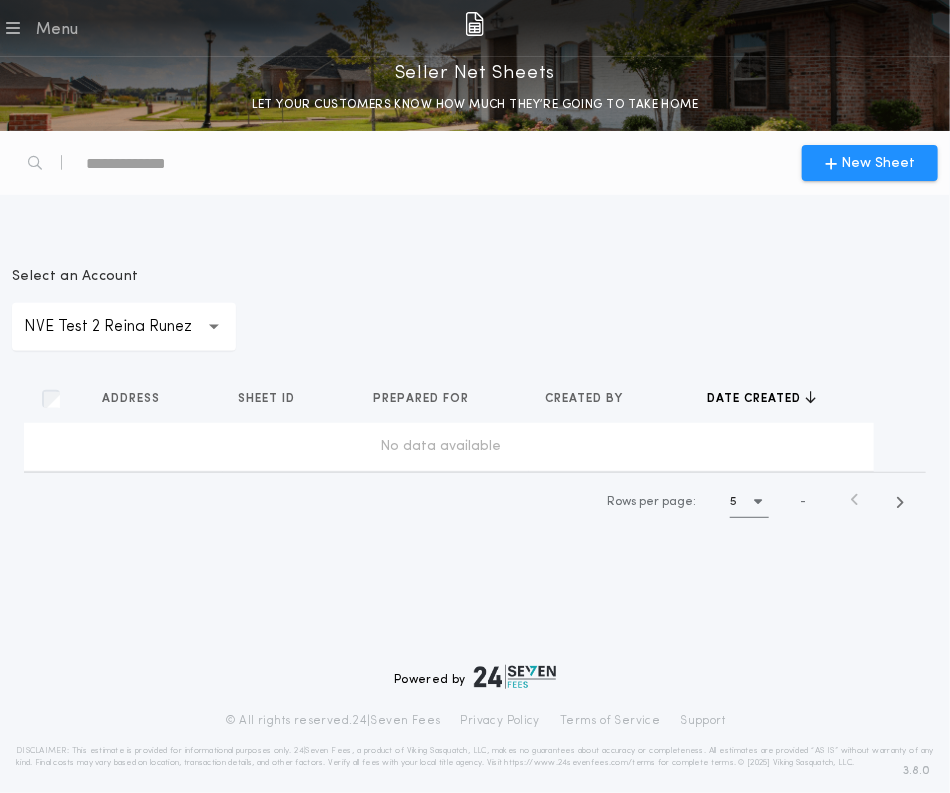 click on "NVE Test 2 Reina Runez" at bounding box center [124, 327] 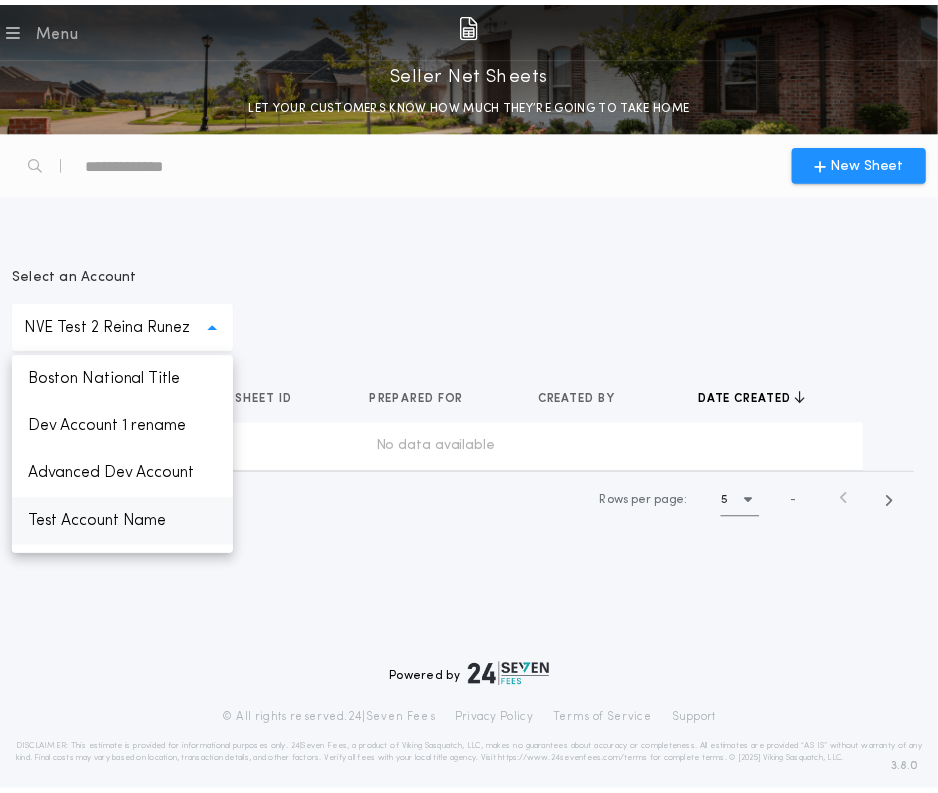 scroll, scrollTop: 232, scrollLeft: 0, axis: vertical 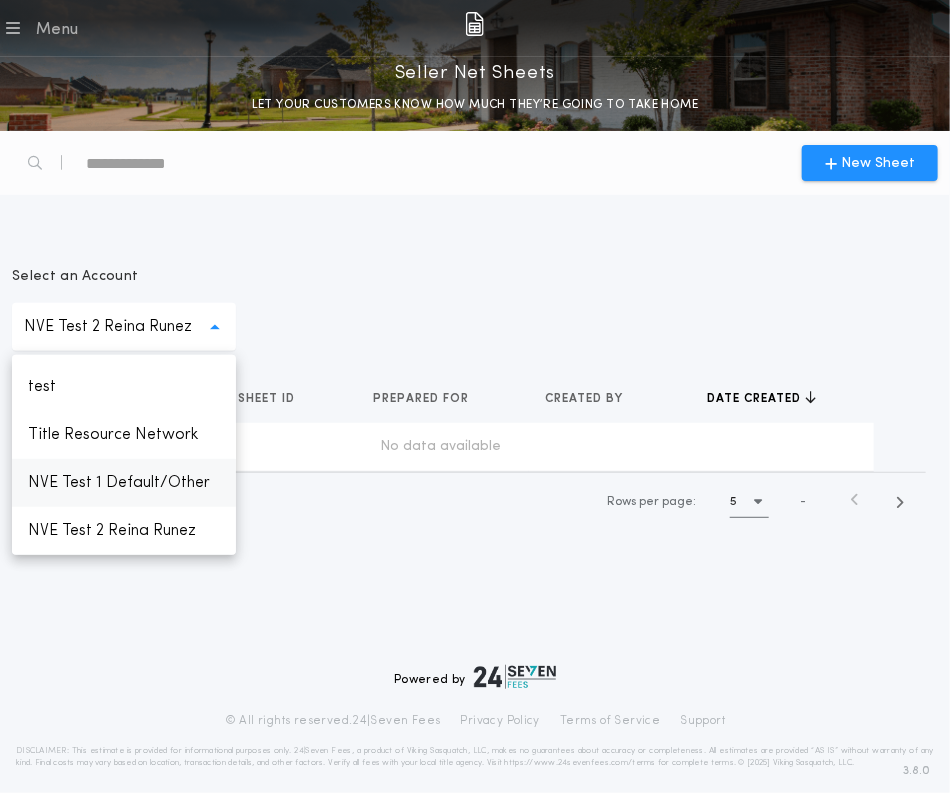 click on "NVE Test 1 Default/Other" at bounding box center [124, 483] 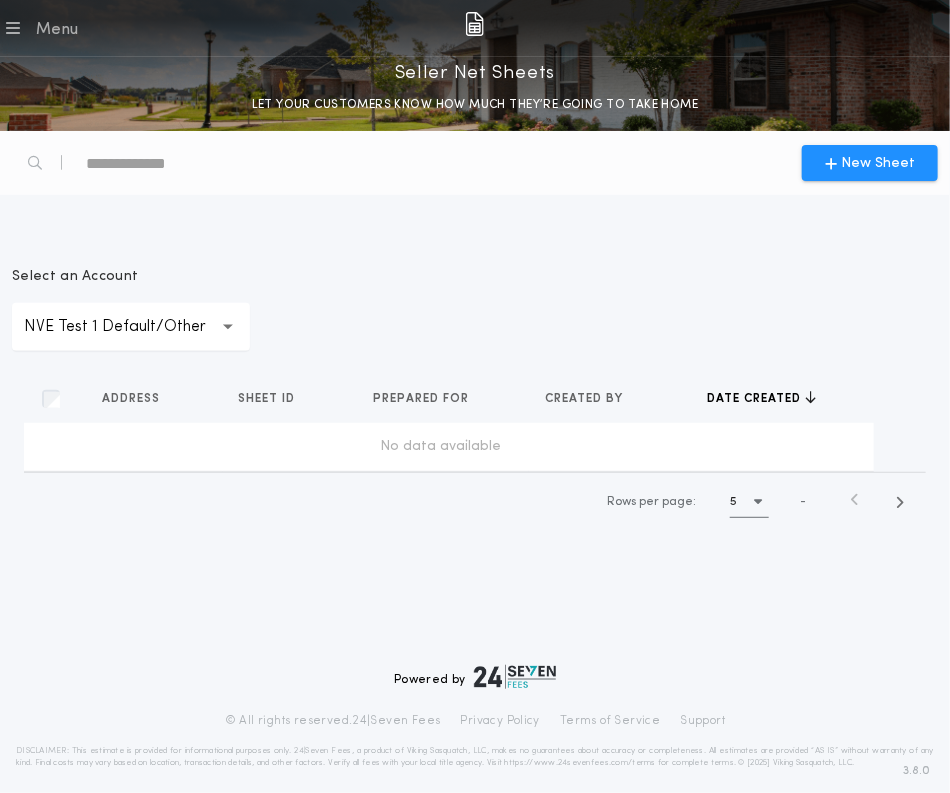 click on "NVE Test 1 Default/Other" at bounding box center [131, 327] 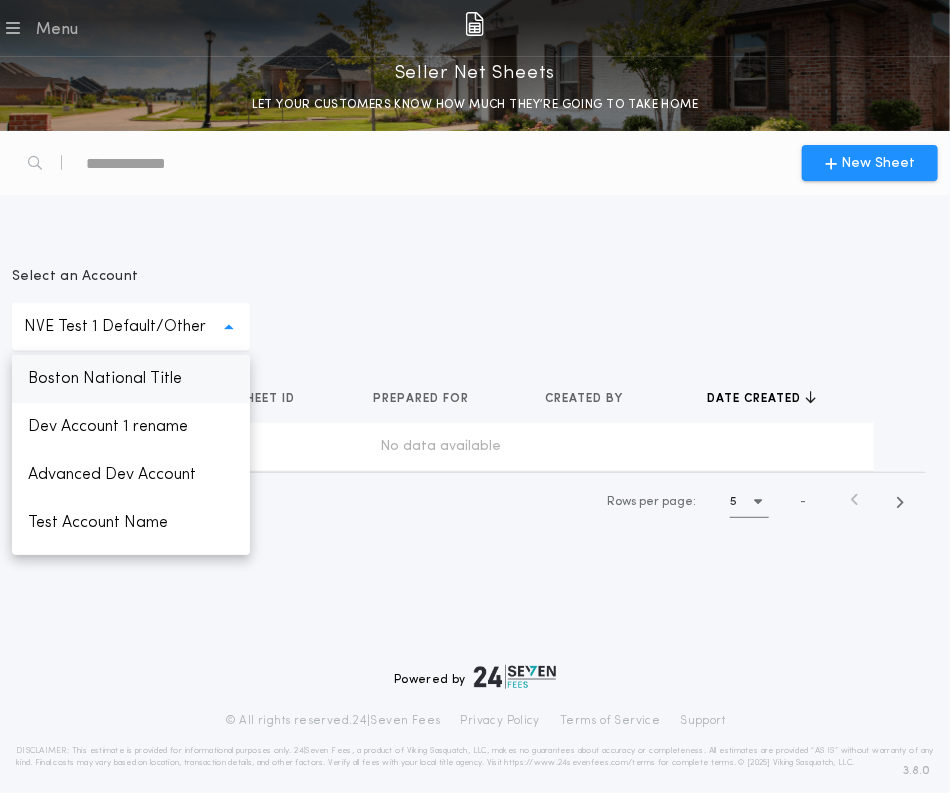 click on "Boston National Title" at bounding box center [131, 379] 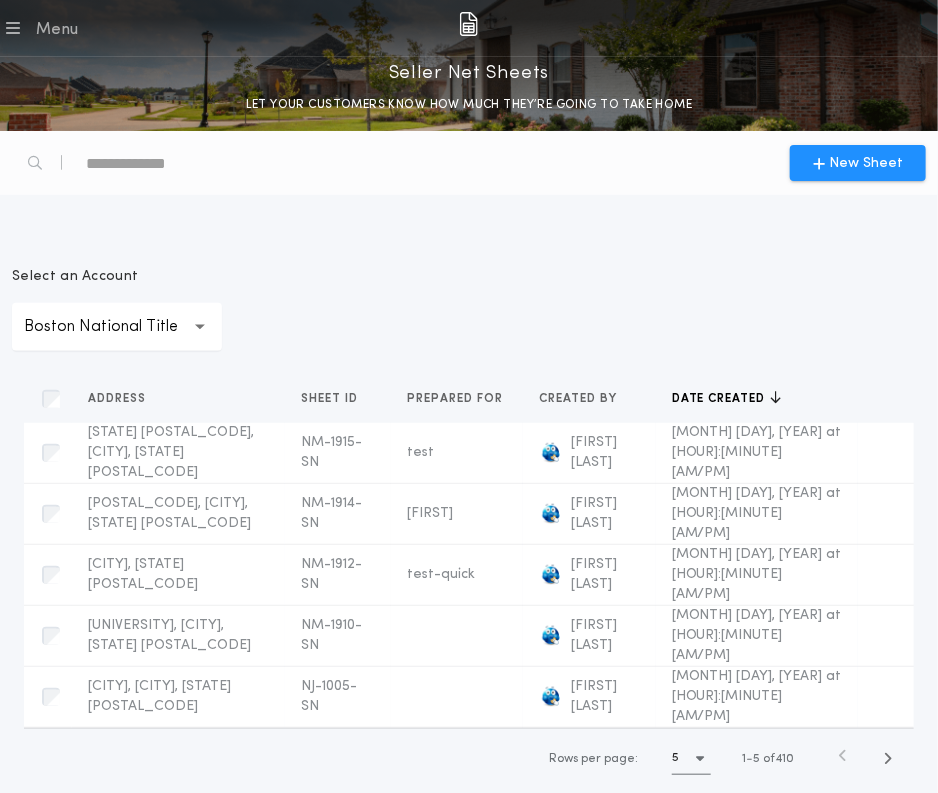 click on "Boston National Title" at bounding box center (117, 327) 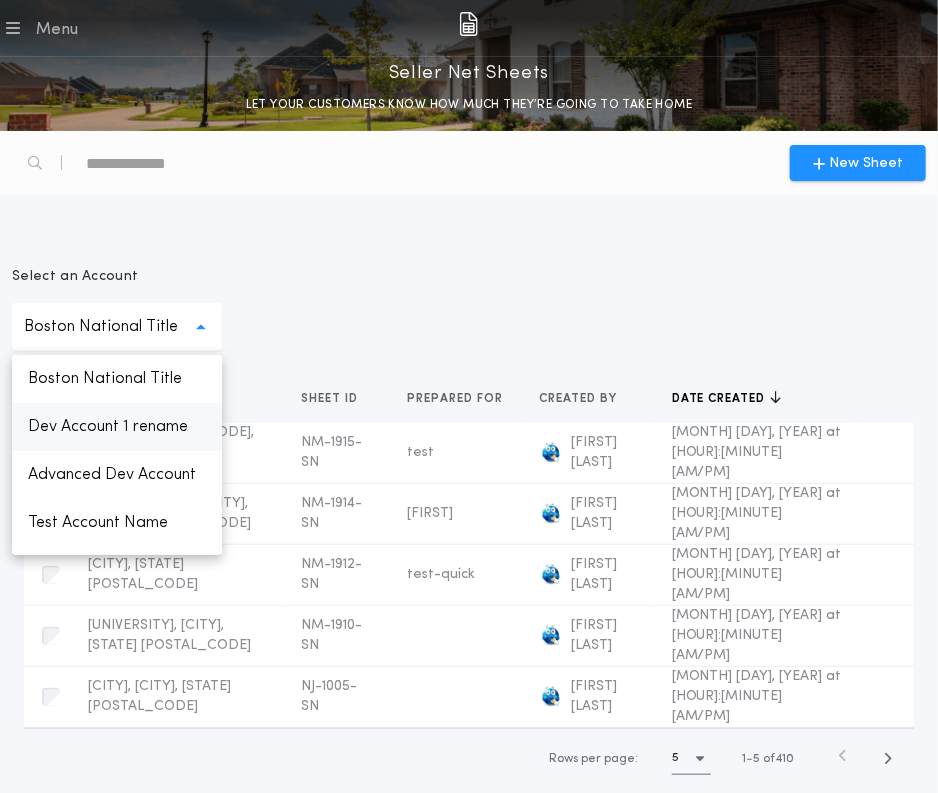scroll, scrollTop: 328, scrollLeft: 0, axis: vertical 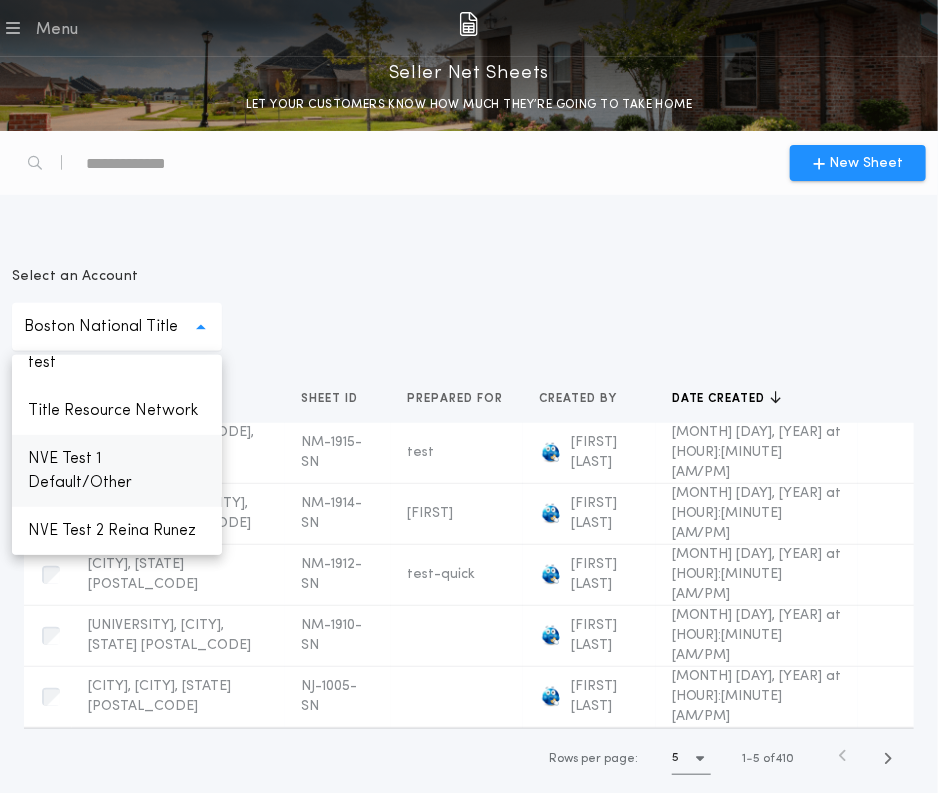 click on "NVE Test 1 Default/Other" at bounding box center (117, 471) 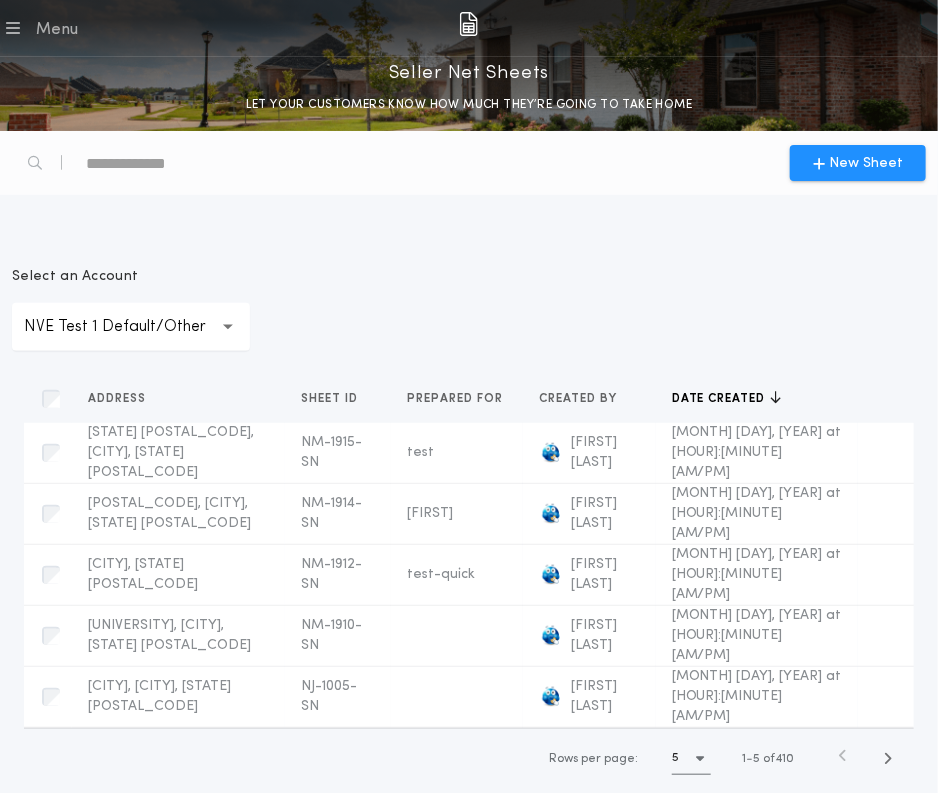 scroll, scrollTop: 232, scrollLeft: 0, axis: vertical 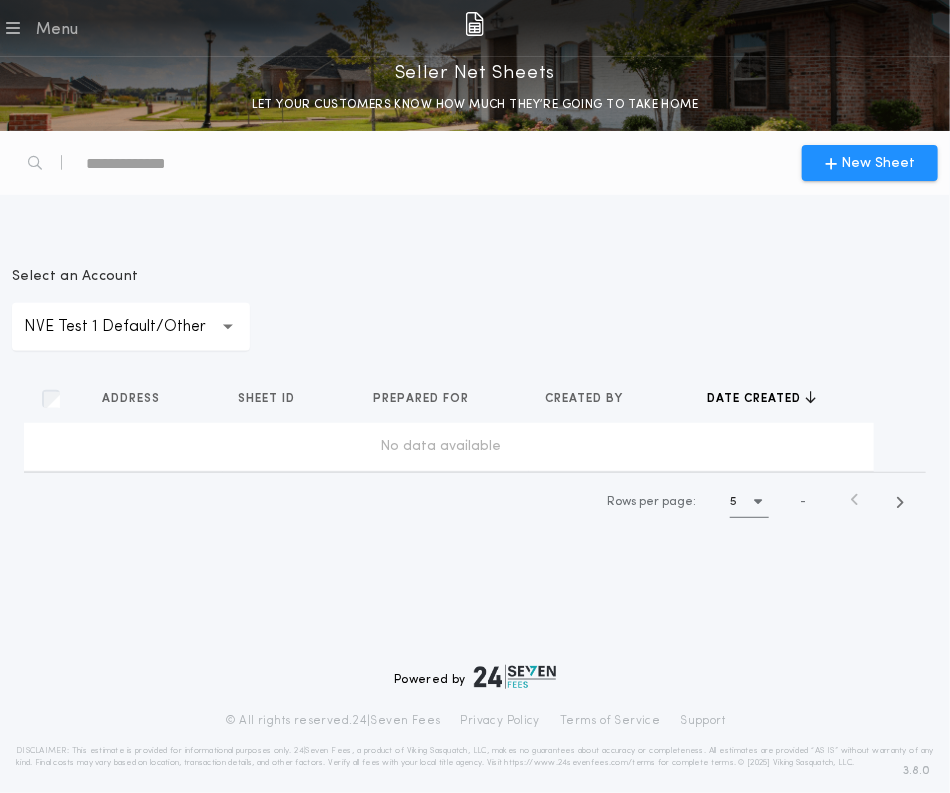 click at bounding box center (13, 28) 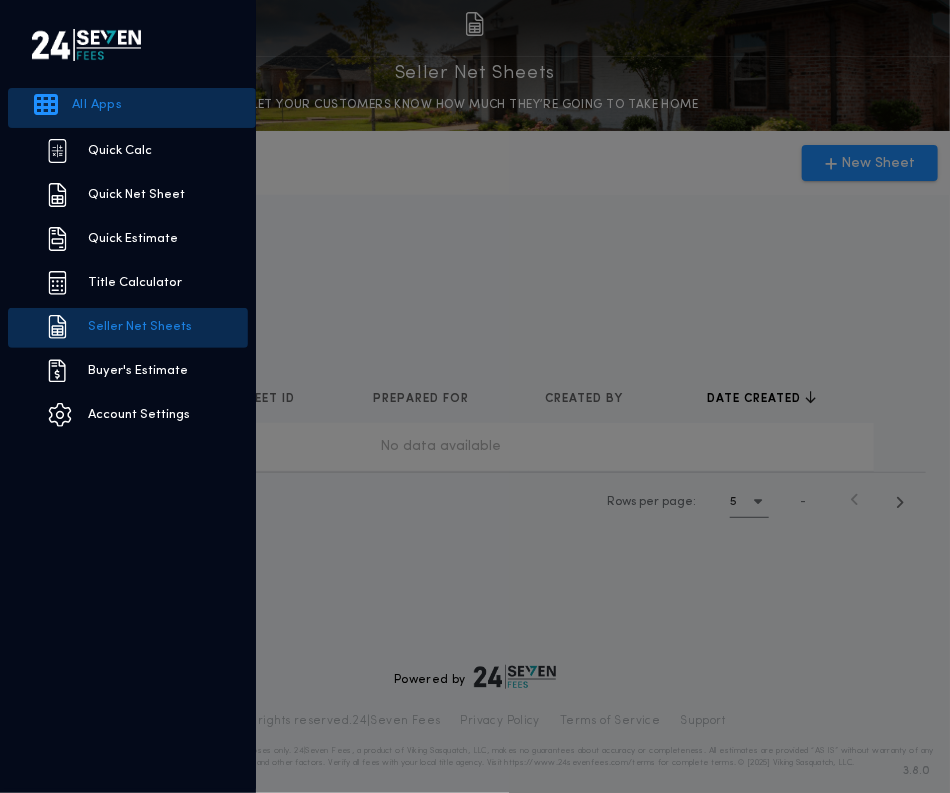 click on "All Apps" at bounding box center [132, 108] 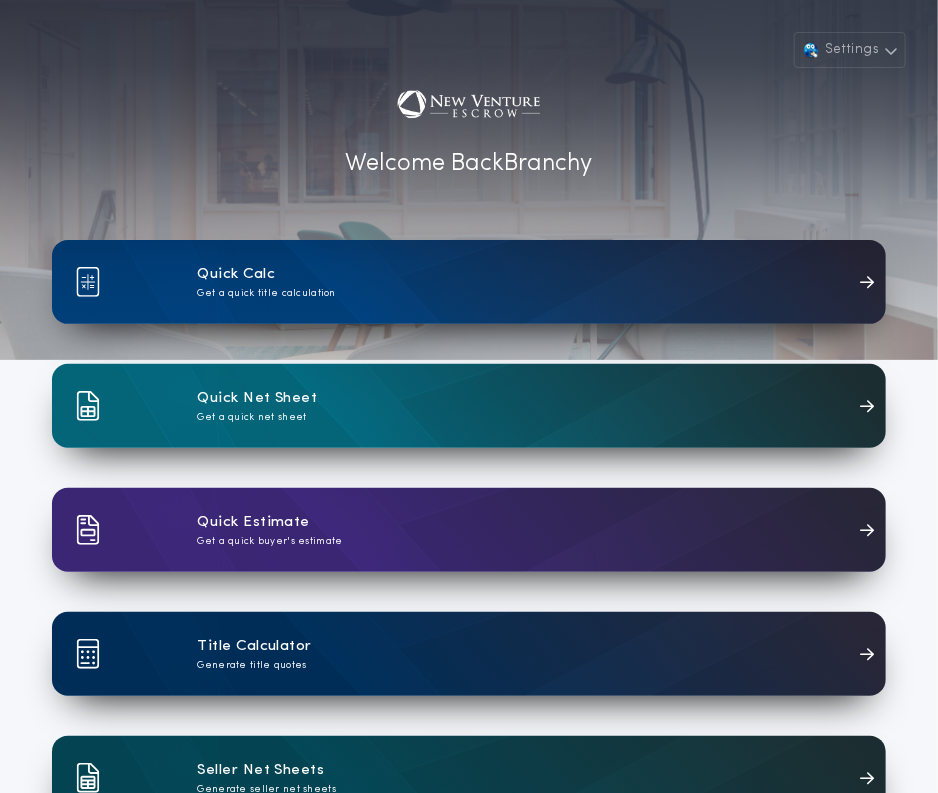 scroll, scrollTop: 600, scrollLeft: 0, axis: vertical 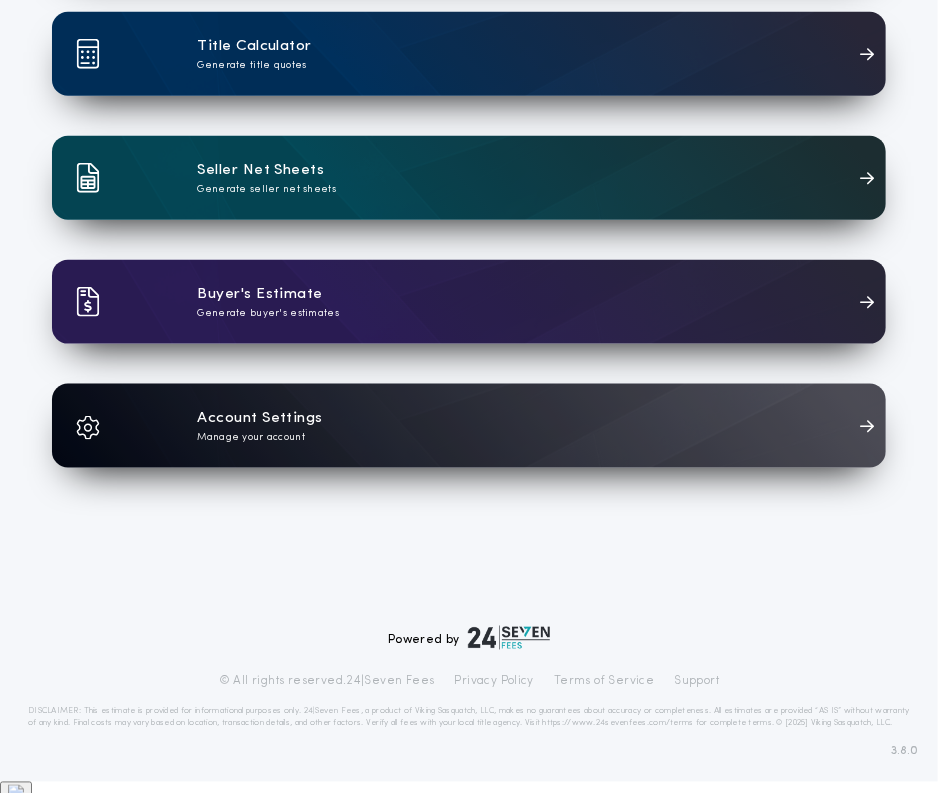 click on "Account Settings Manage your account" at bounding box center [469, 426] 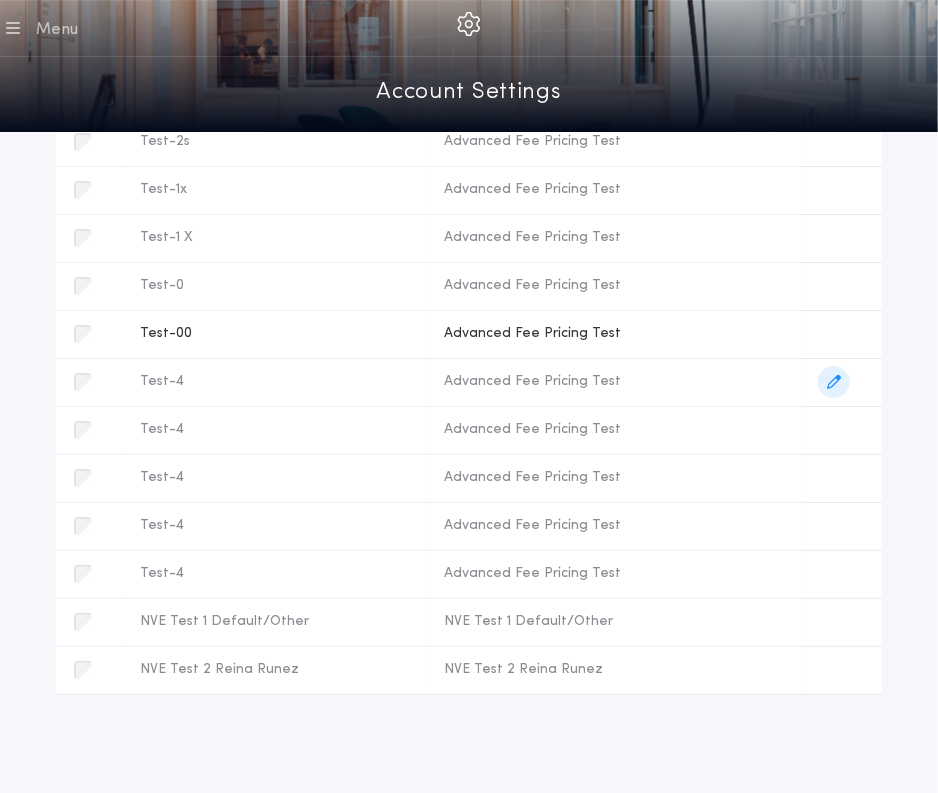 scroll, scrollTop: 2262, scrollLeft: 0, axis: vertical 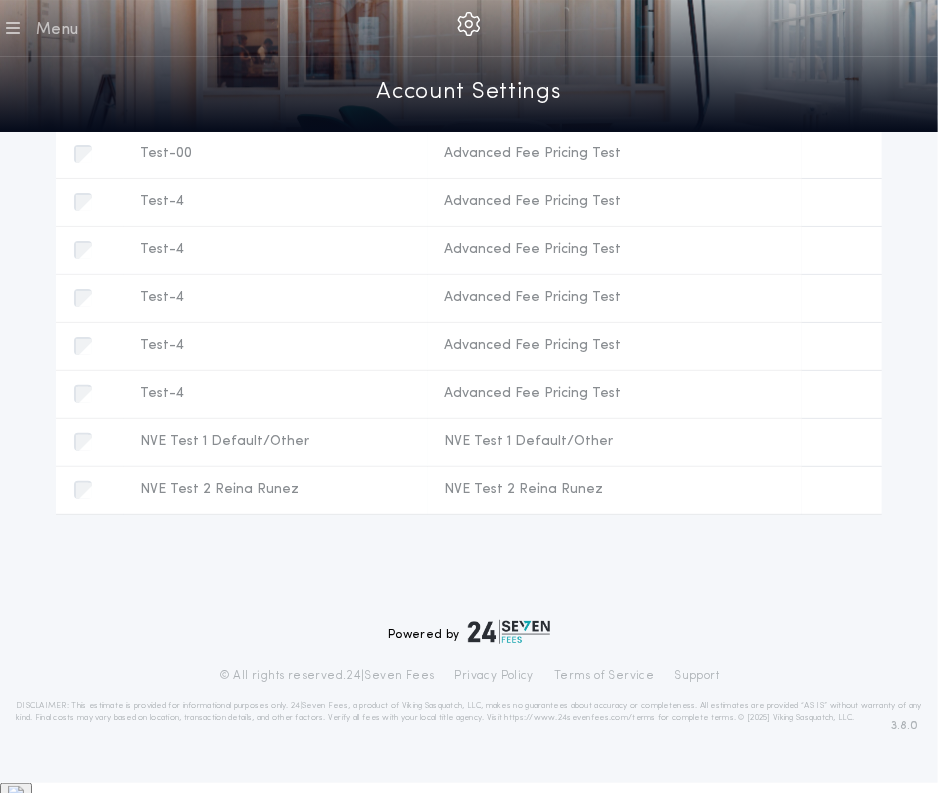 click on "Menu" at bounding box center (39, 28) 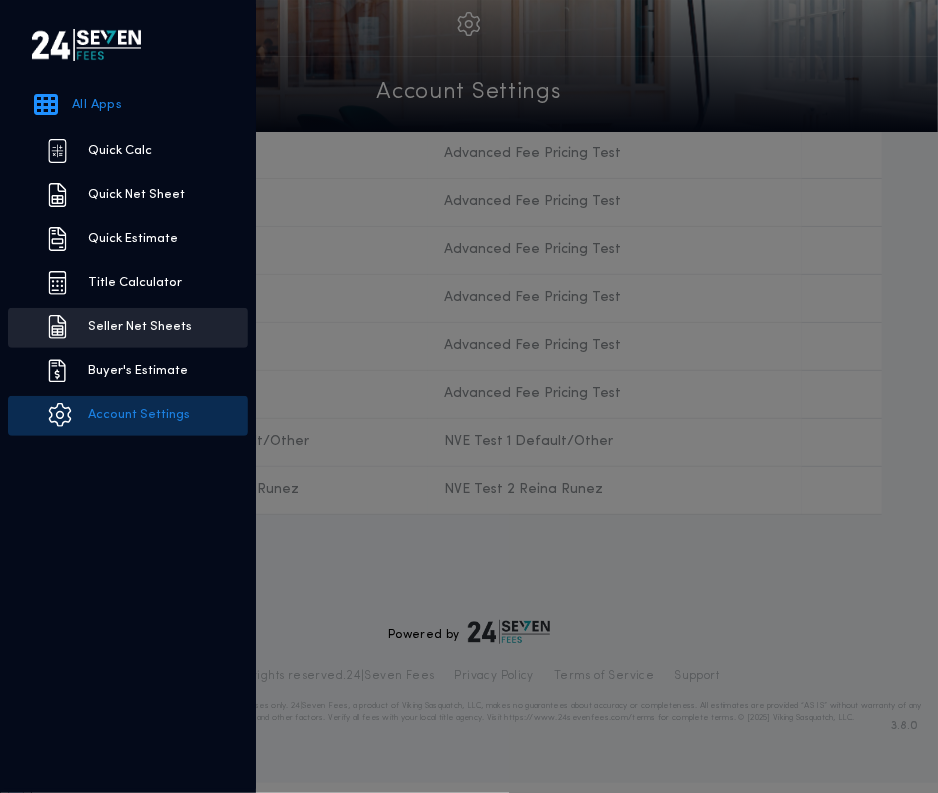 click on "Seller Net Sheets" at bounding box center (128, 328) 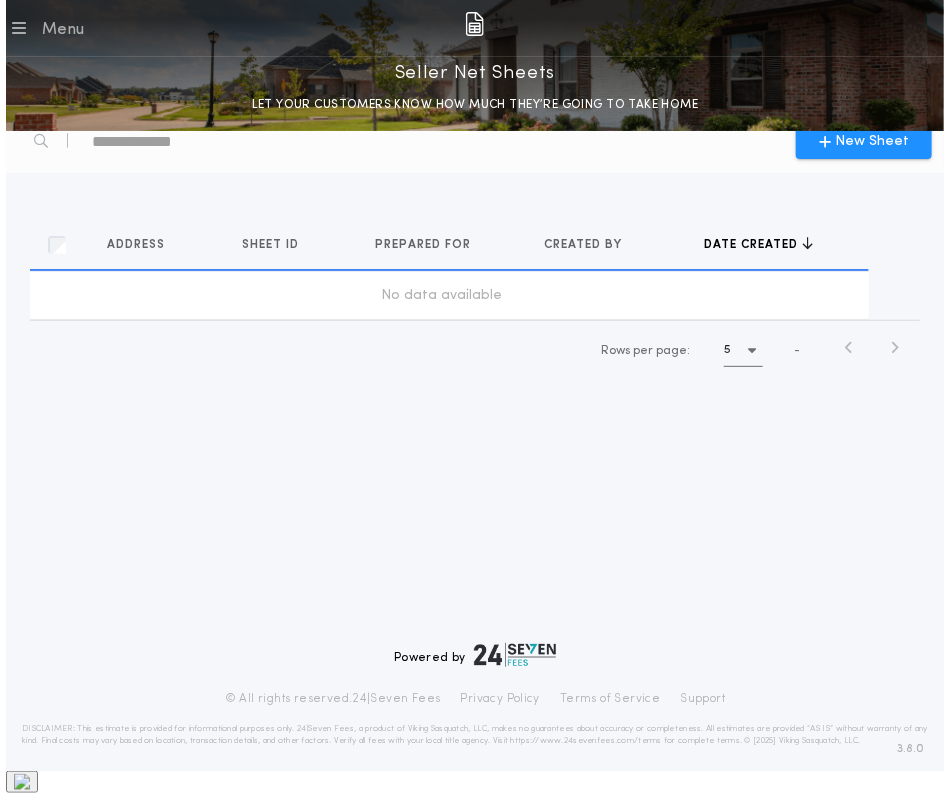 scroll, scrollTop: 0, scrollLeft: 0, axis: both 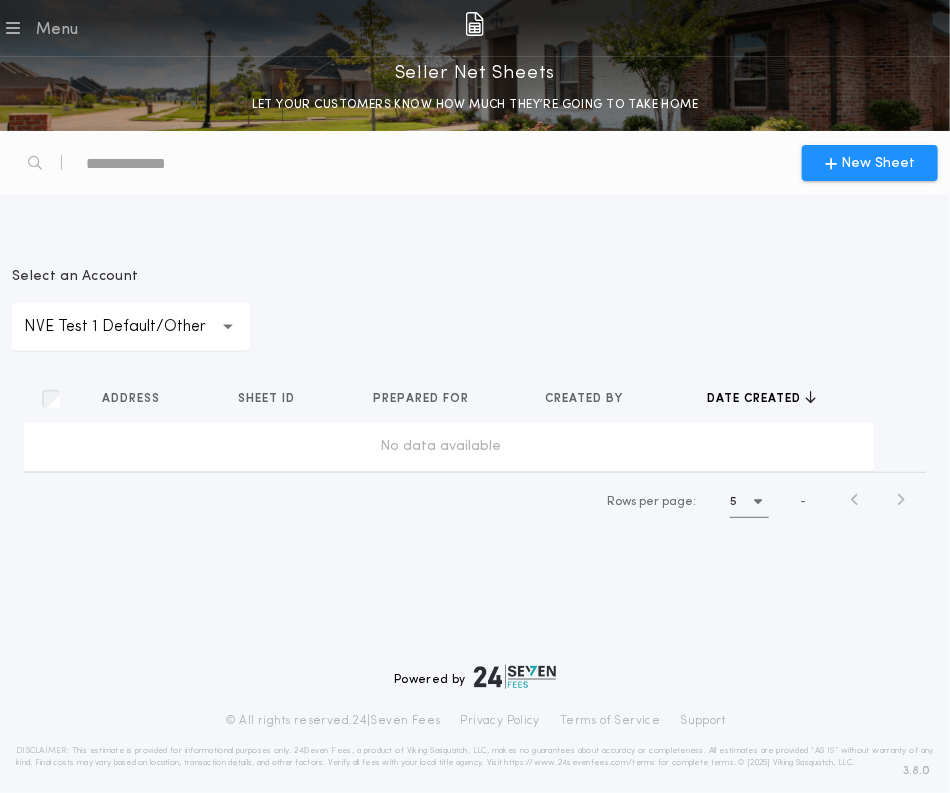 click on "NVE Test 1 Default/Other" at bounding box center (131, 327) 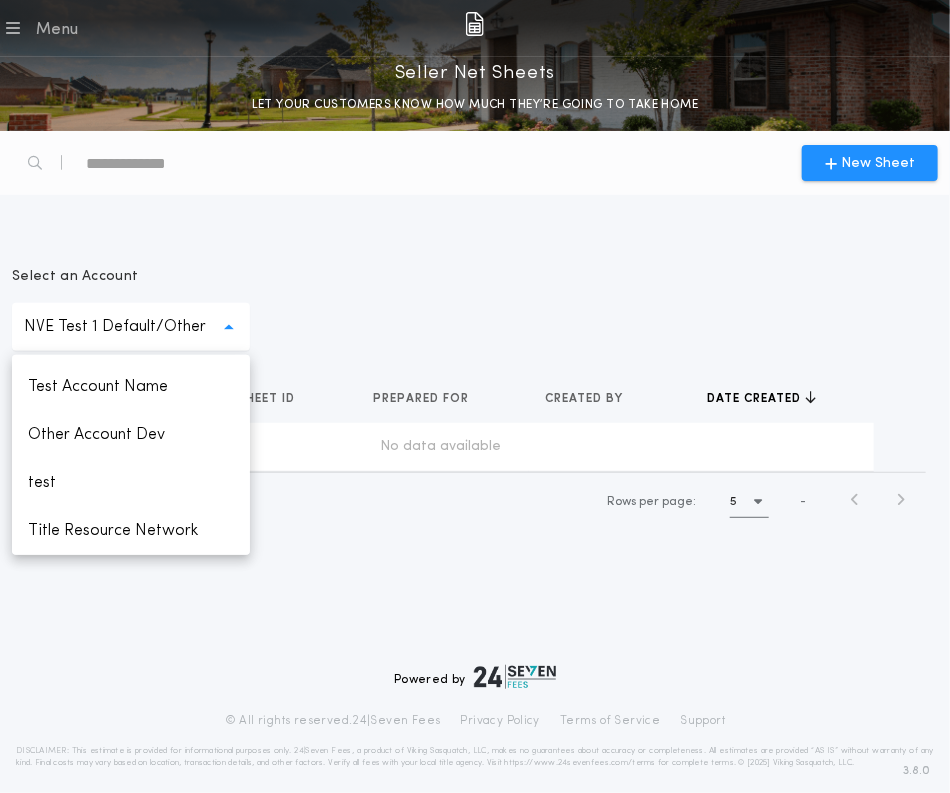 scroll, scrollTop: 0, scrollLeft: 0, axis: both 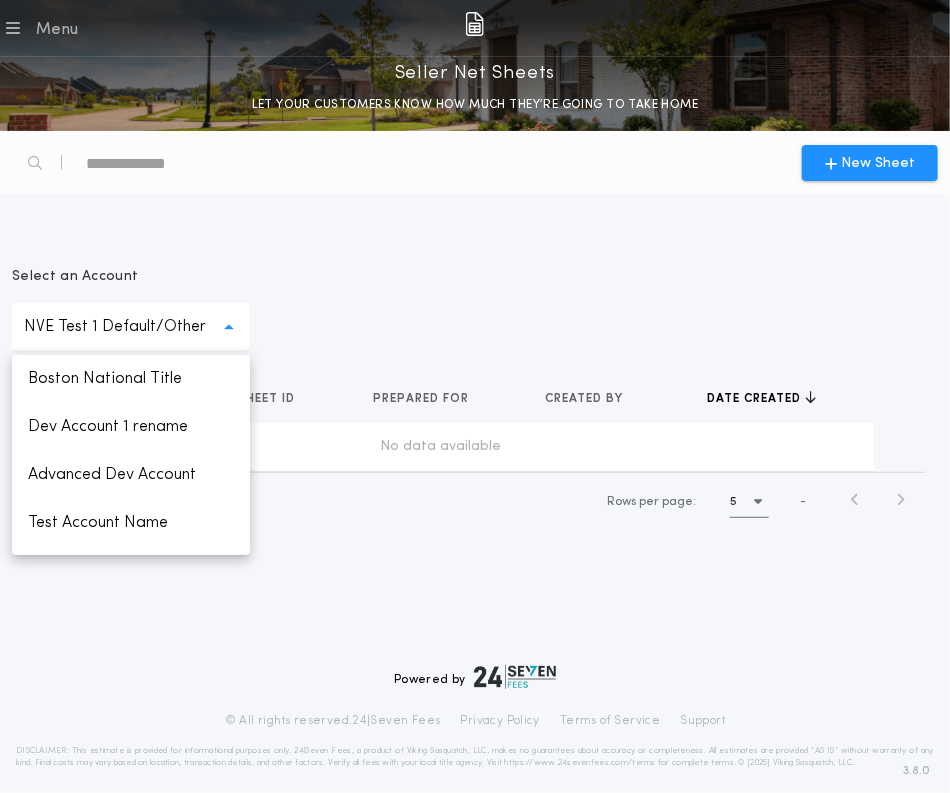click on "**********" at bounding box center [475, 343] 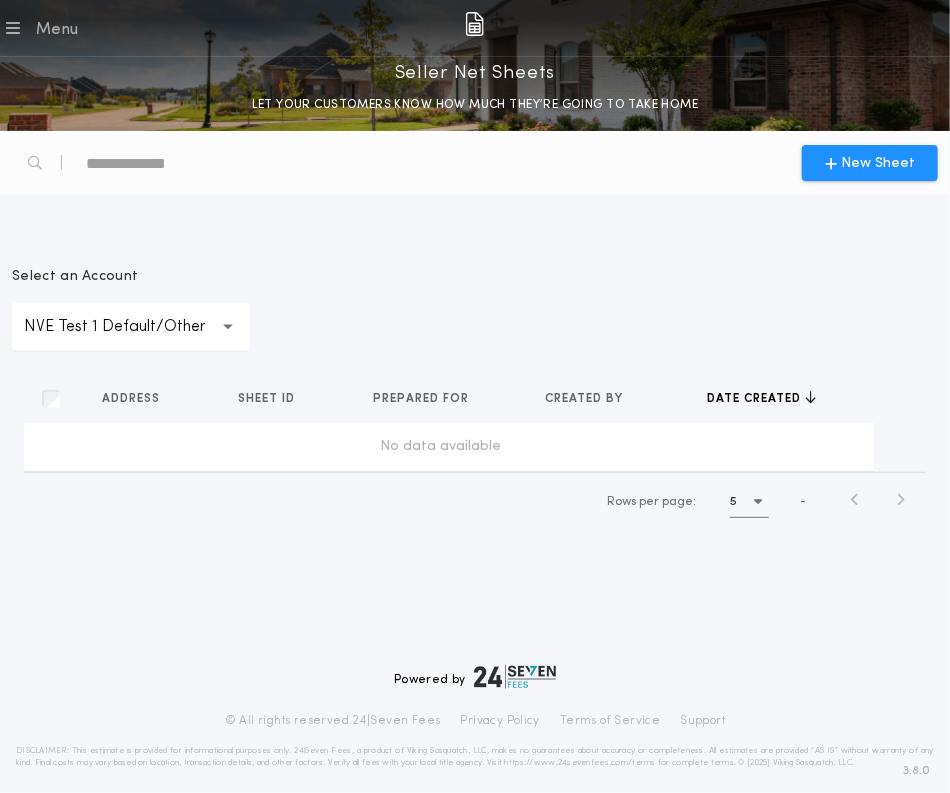 click on "NVE Test 1 Default/Other" at bounding box center (131, 327) 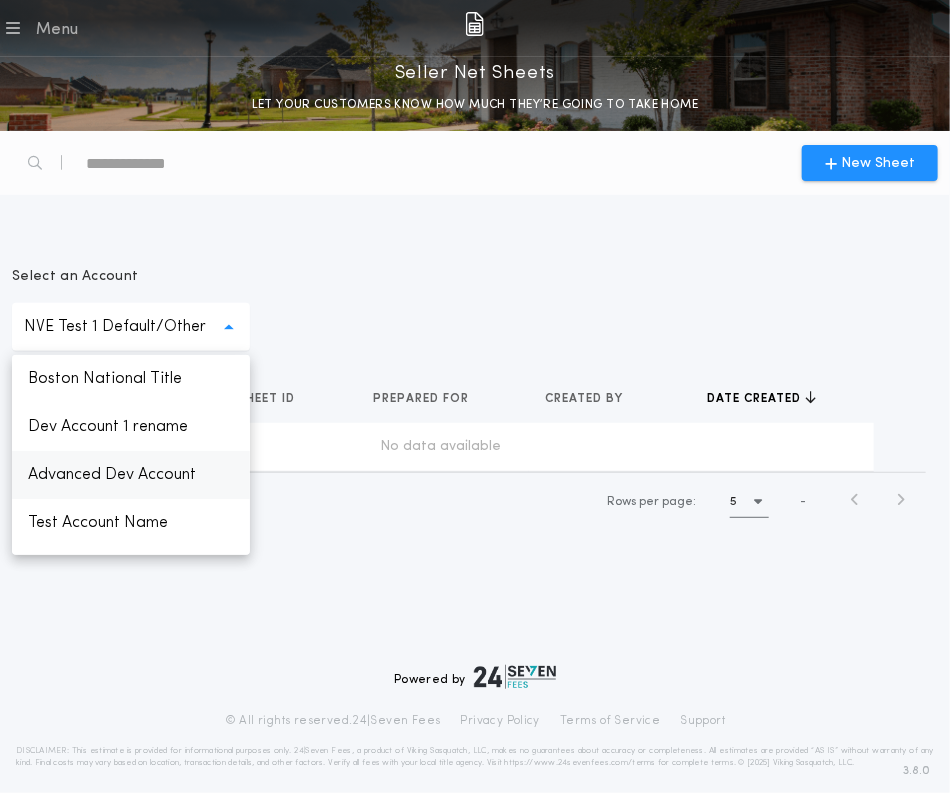 scroll, scrollTop: 232, scrollLeft: 0, axis: vertical 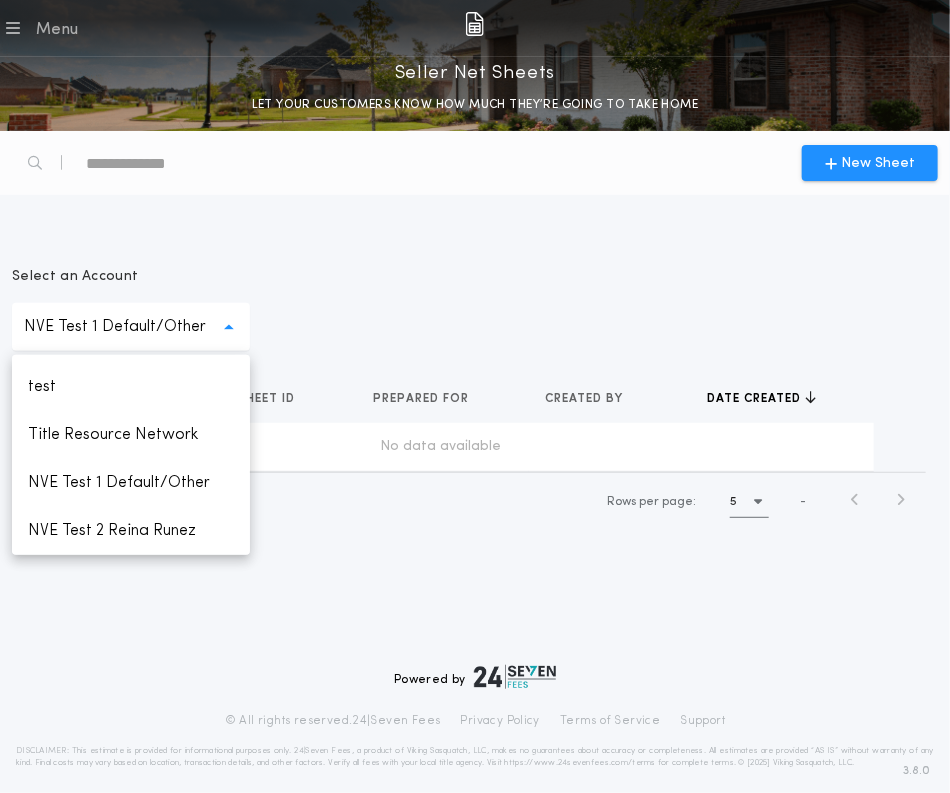 click on "**********" at bounding box center [475, 387] 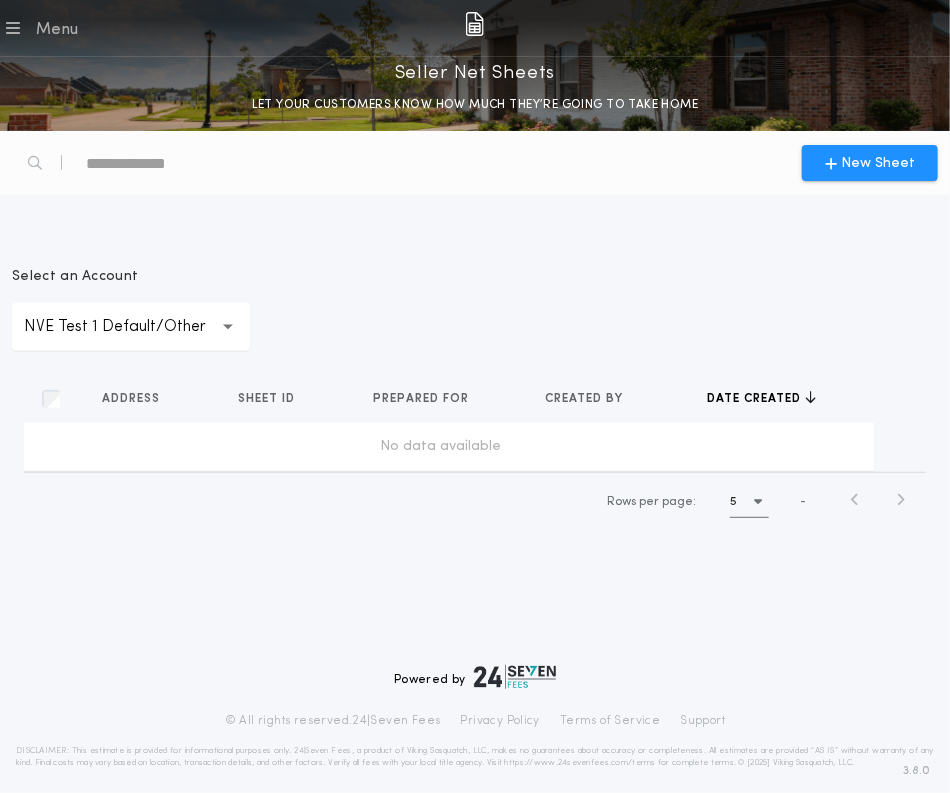 click on "**********" at bounding box center (475, 309) 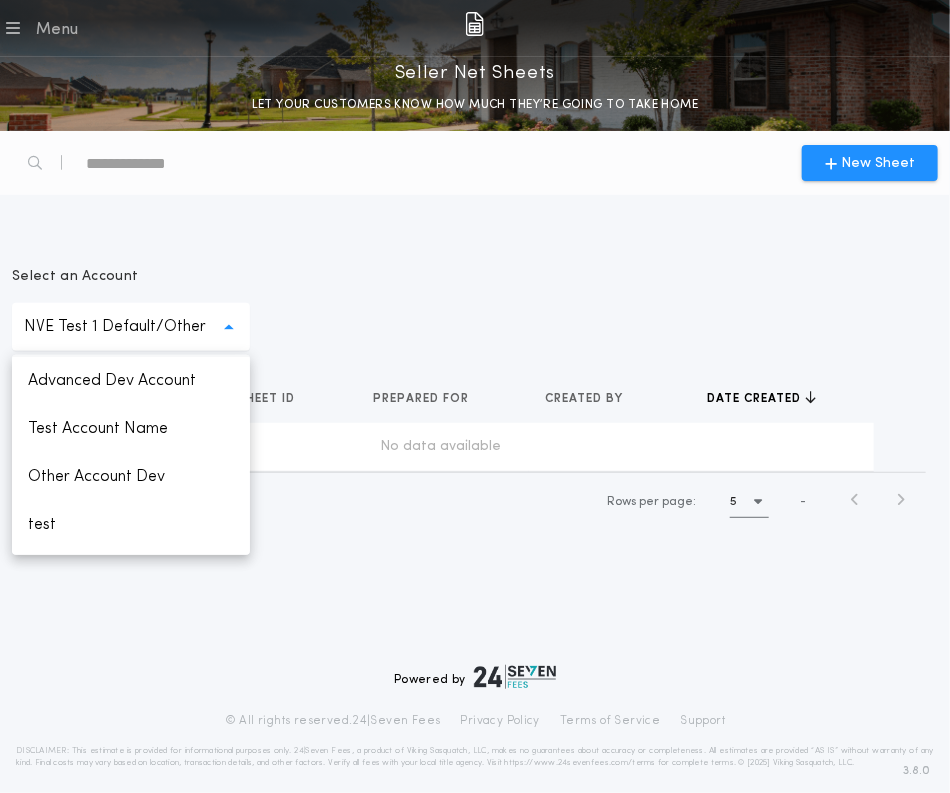 scroll, scrollTop: 232, scrollLeft: 0, axis: vertical 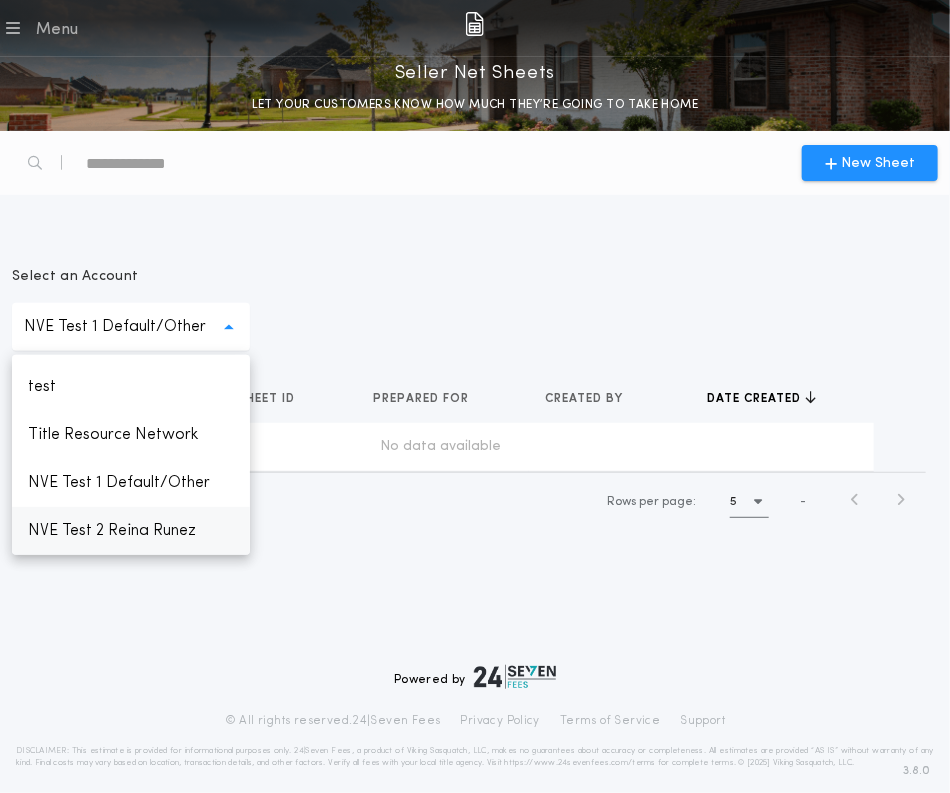 click on "NVE Test 2 Reina Runez" at bounding box center [131, 531] 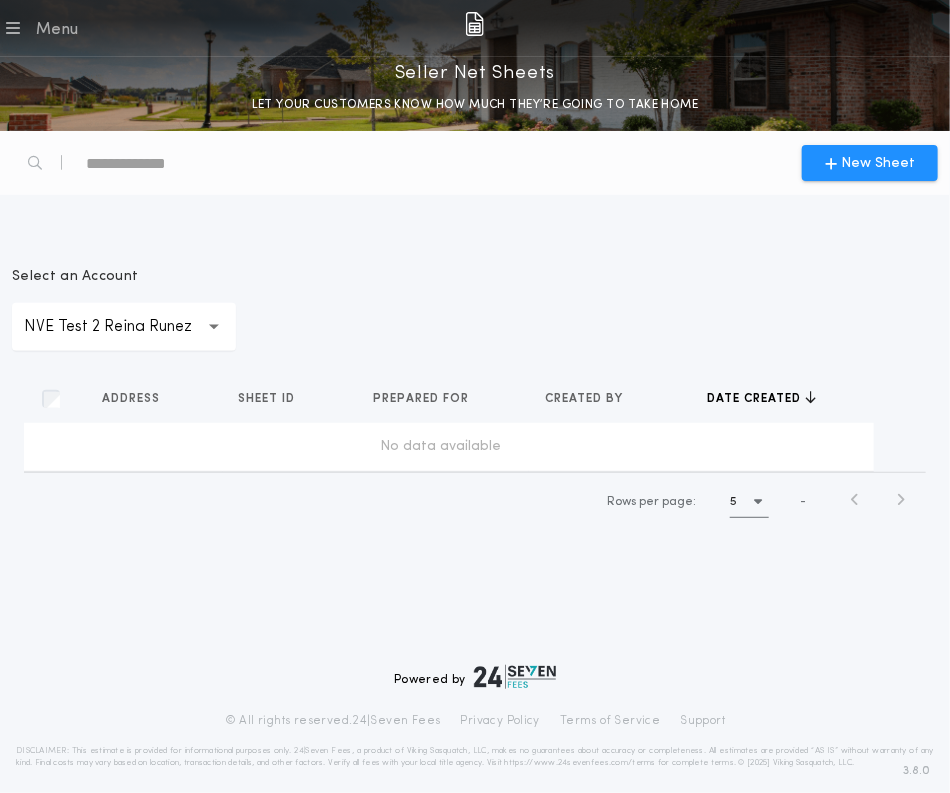 click on "**********" at bounding box center [475, 387] 